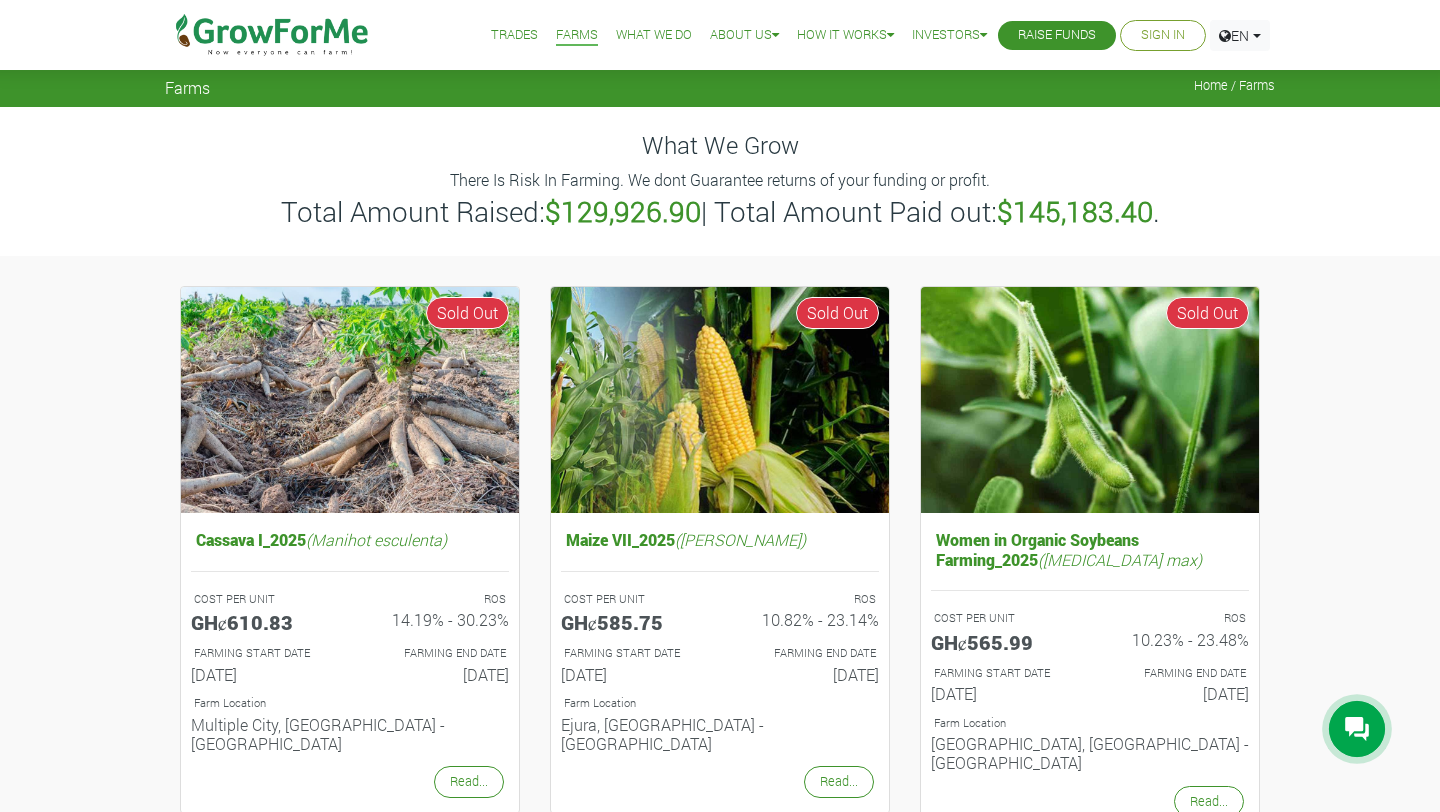 scroll, scrollTop: 0, scrollLeft: 0, axis: both 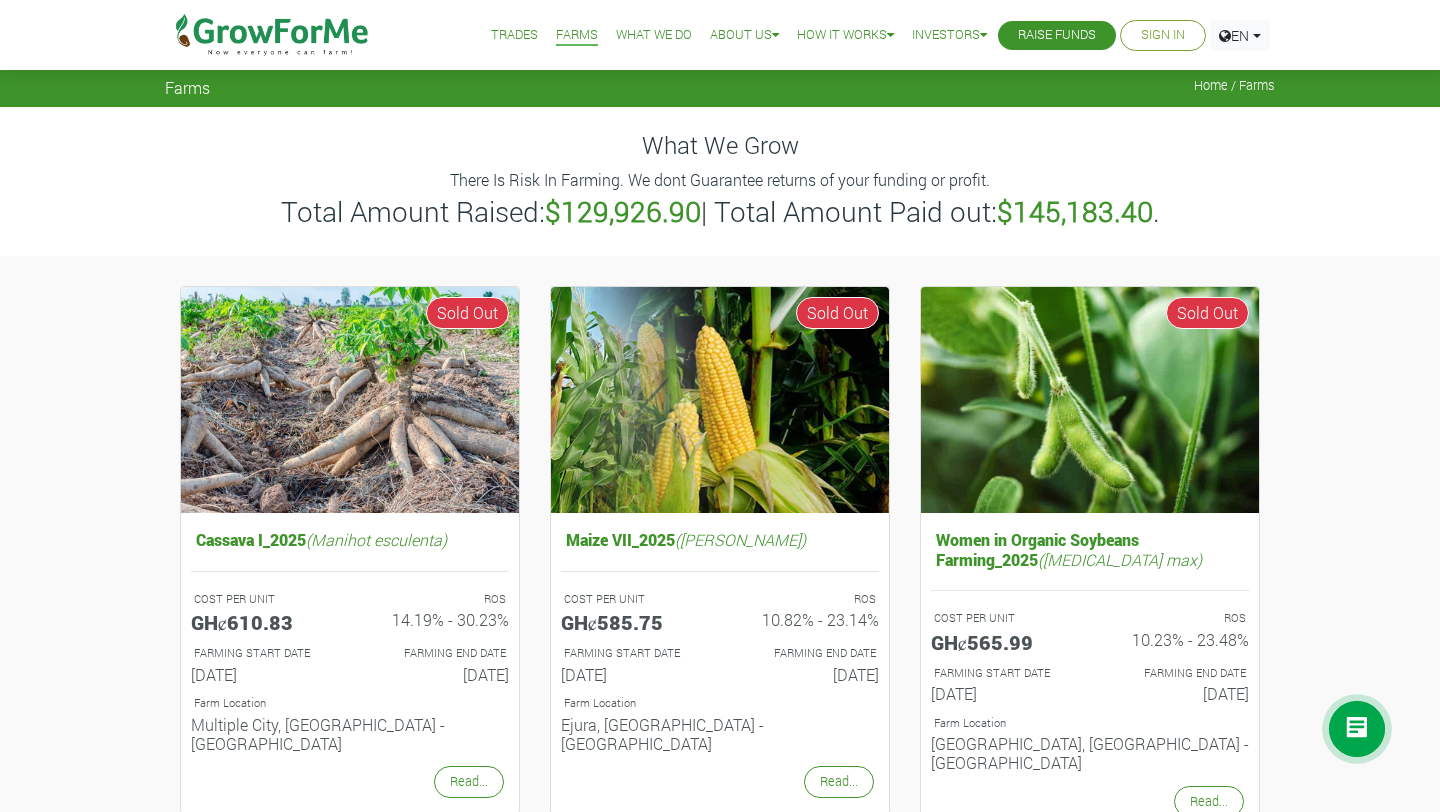 click on "Trades" at bounding box center (514, 35) 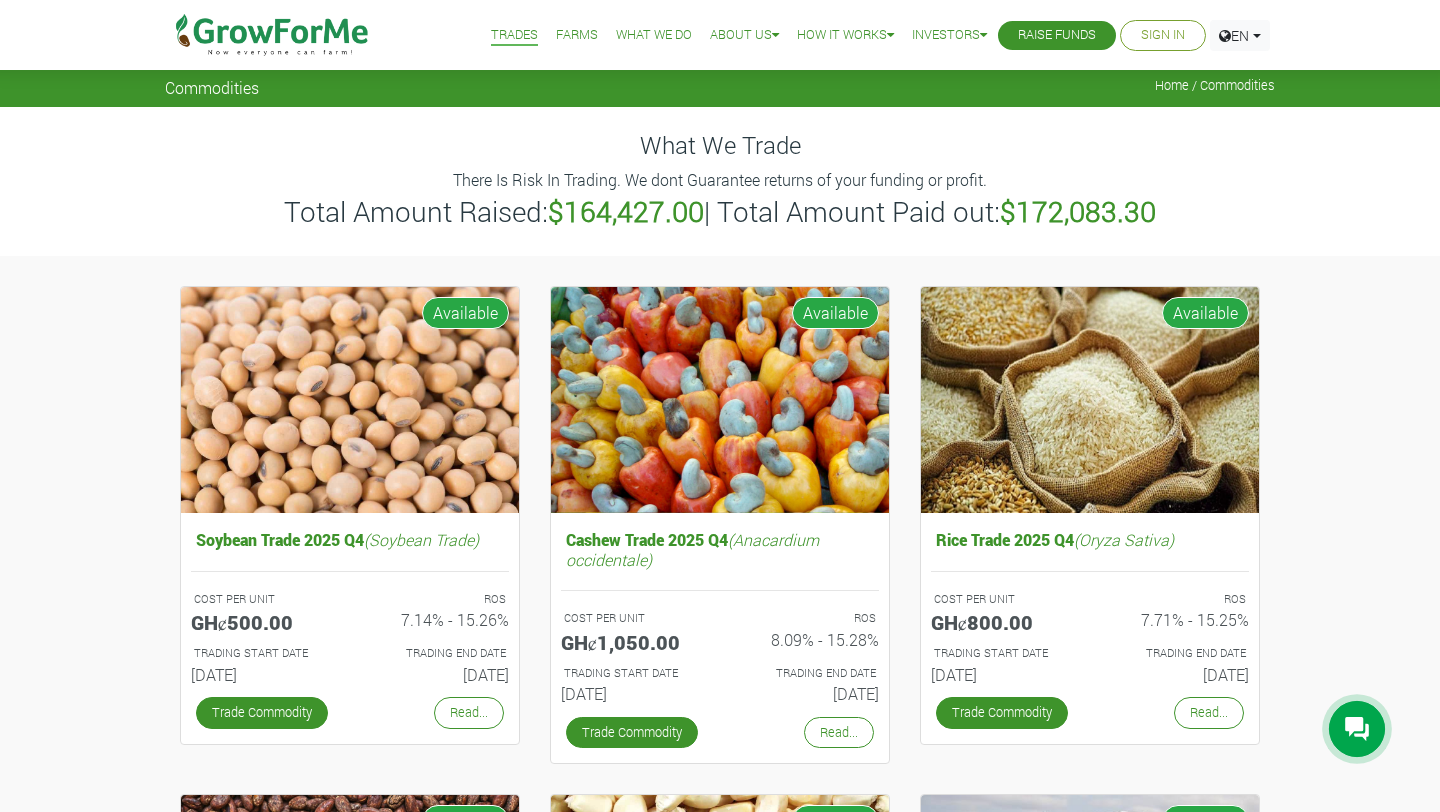 scroll, scrollTop: 0, scrollLeft: 0, axis: both 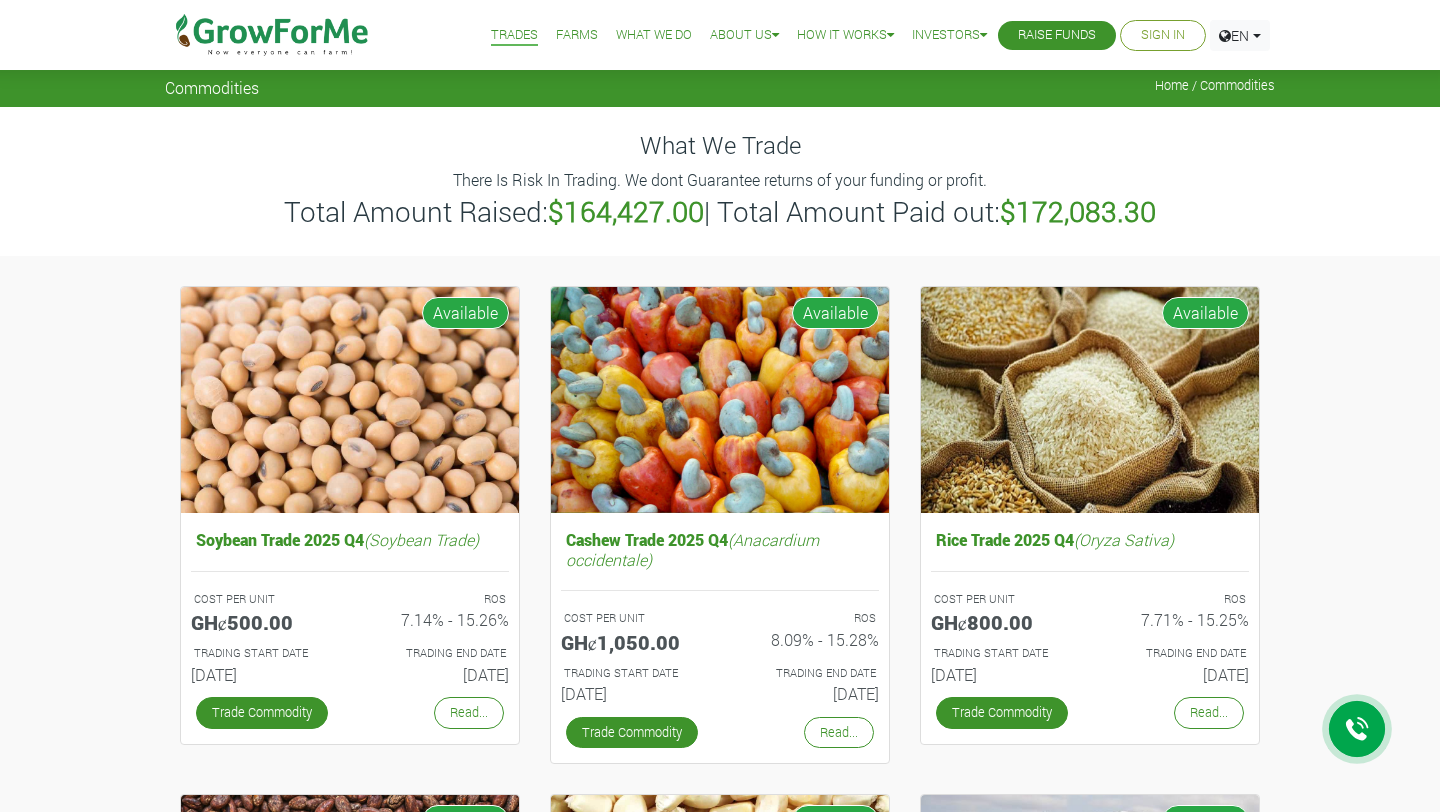 click on "Soybean Trade 2025 Q4  (Soybean Trade)
COST PER UNIT
GHȼ500.00
ROS
7.14% - 15.26%
TRADING START DATE ROS" at bounding box center (720, 1114) 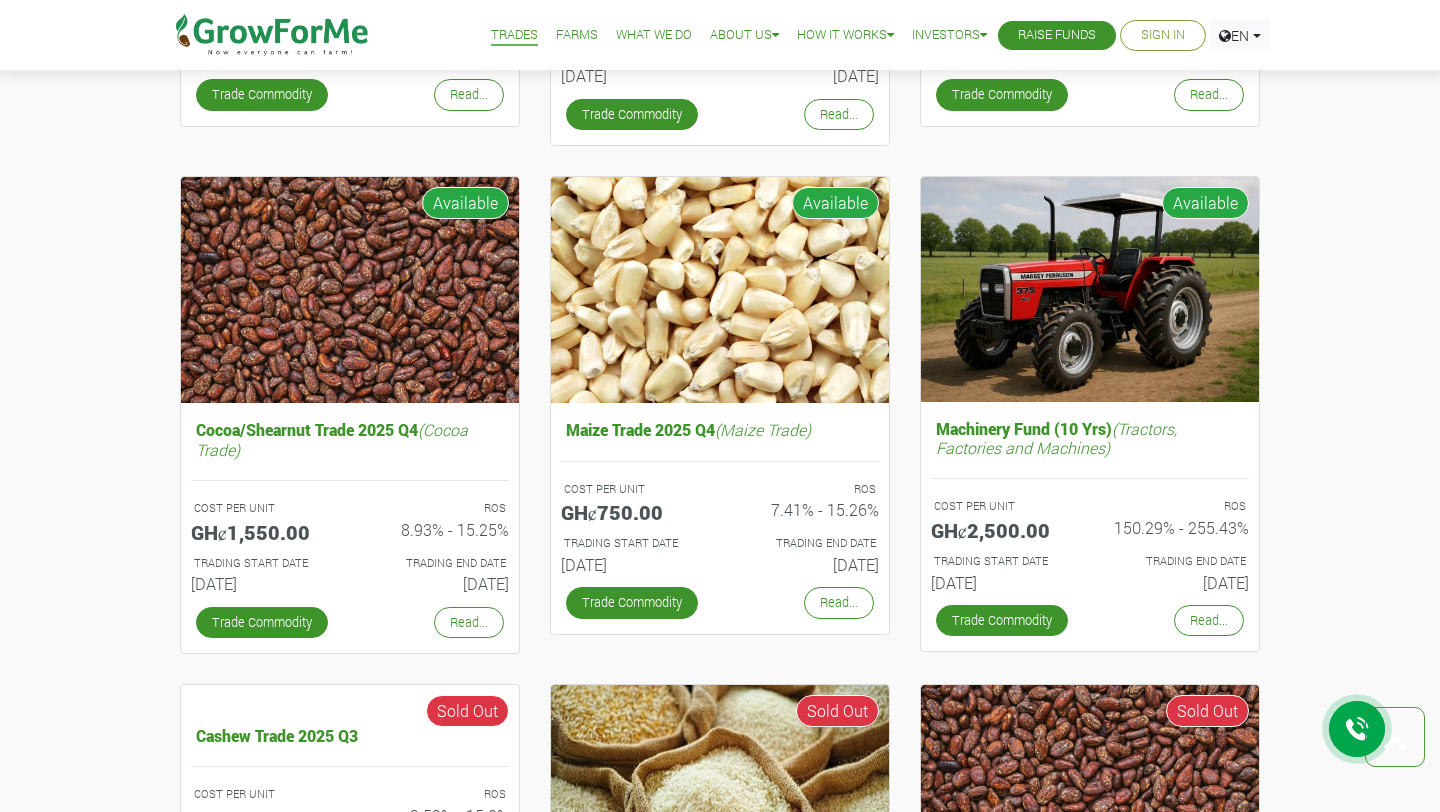 scroll, scrollTop: 533, scrollLeft: 0, axis: vertical 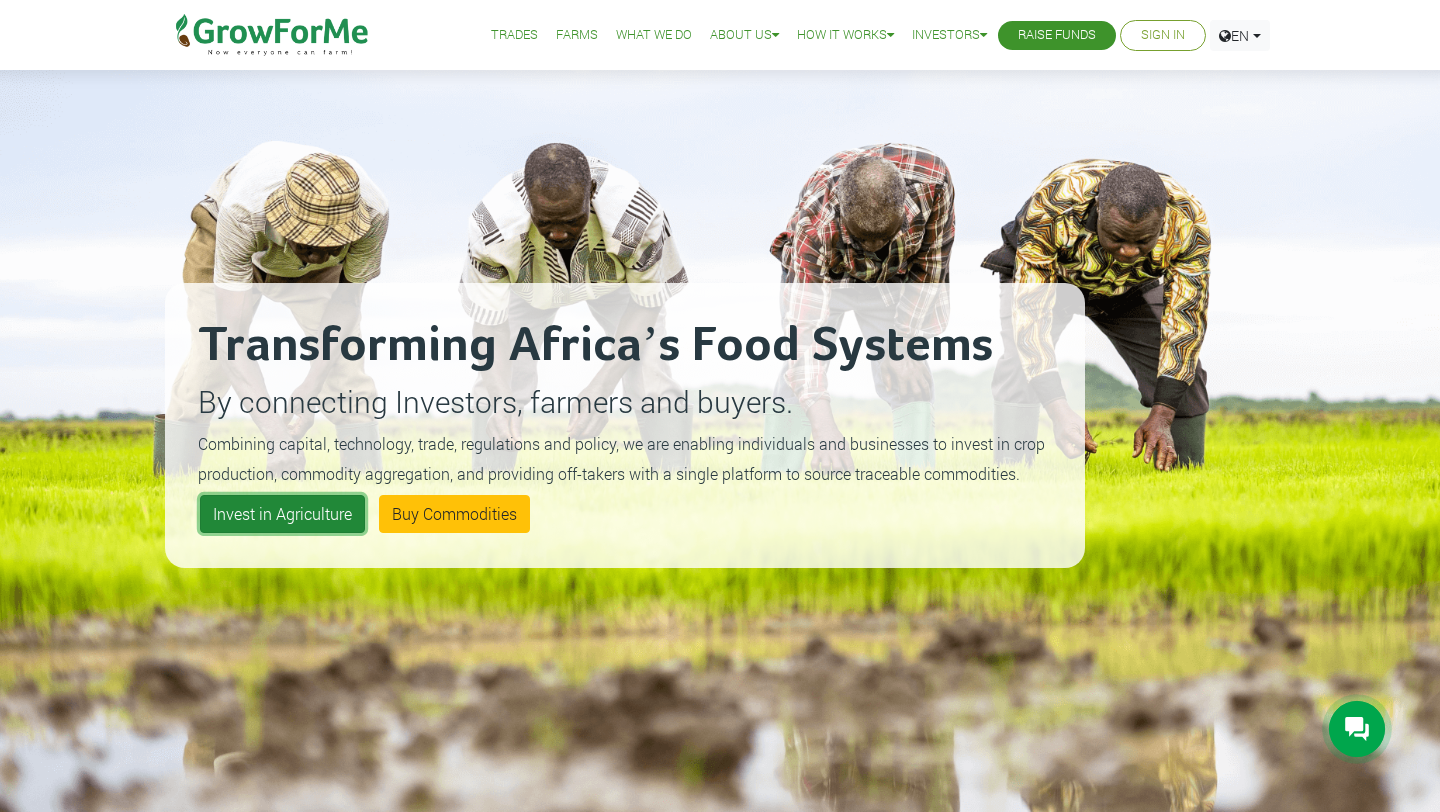 click on "Invest in Agriculture" at bounding box center [282, 514] 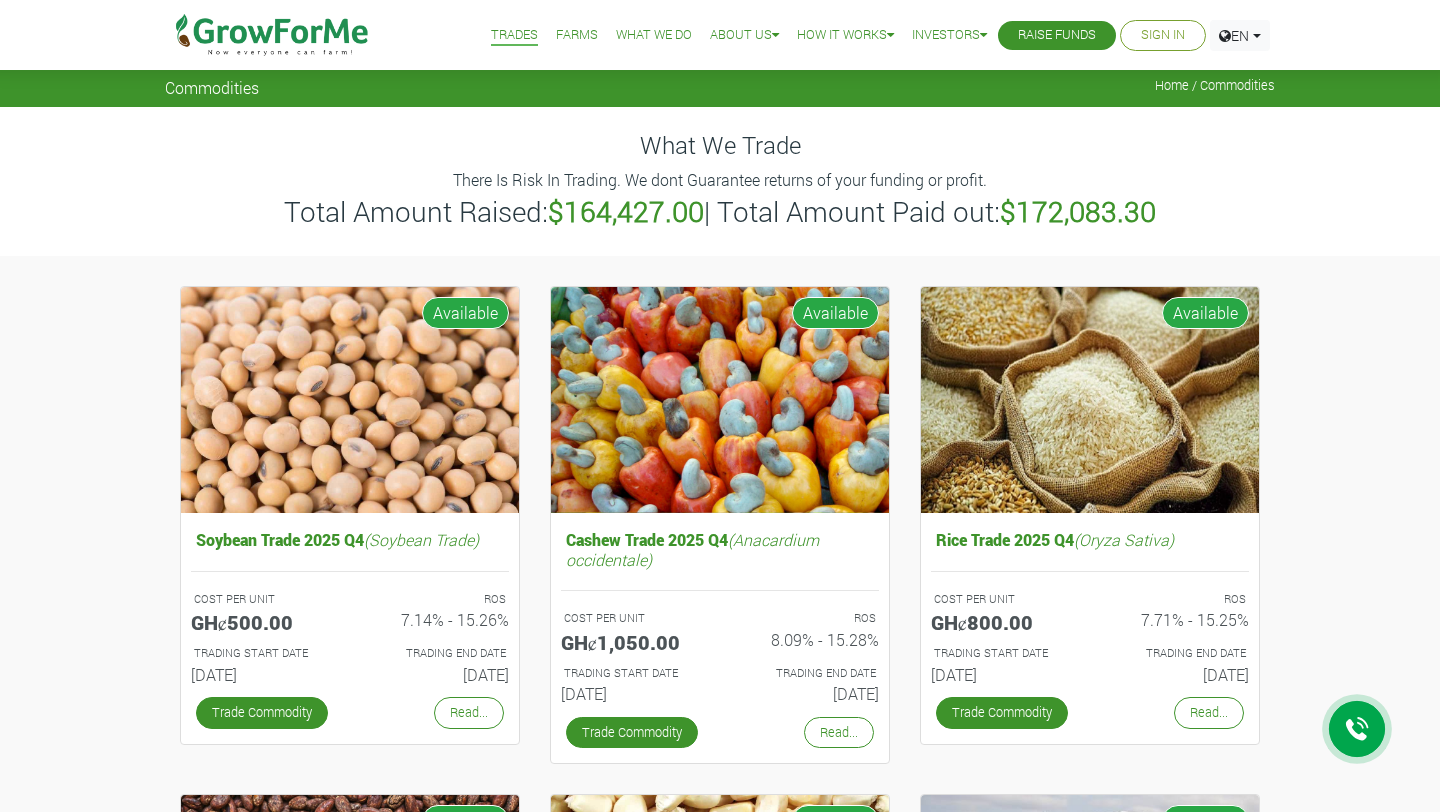 scroll, scrollTop: 117, scrollLeft: 0, axis: vertical 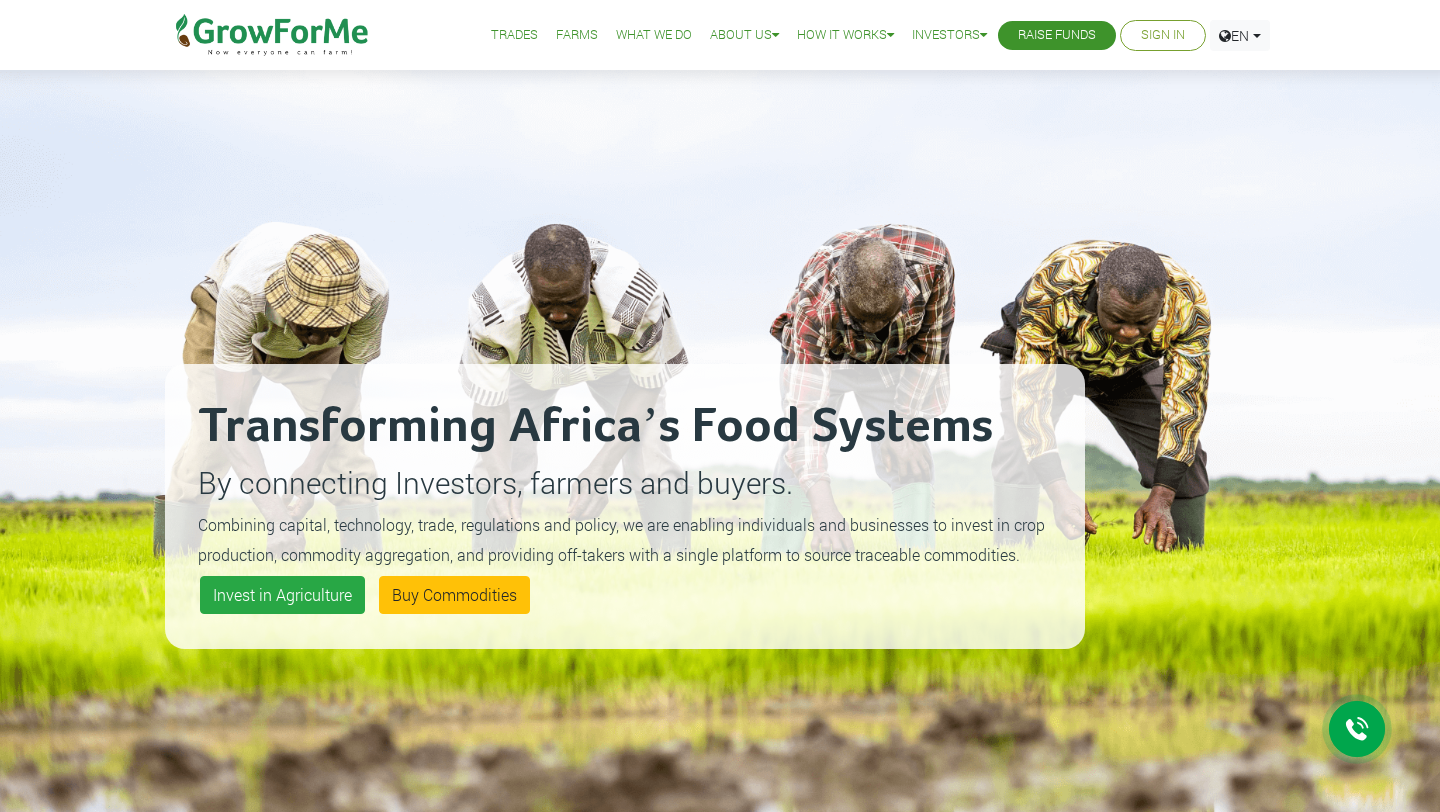 click on "Sign In" at bounding box center [1163, 35] 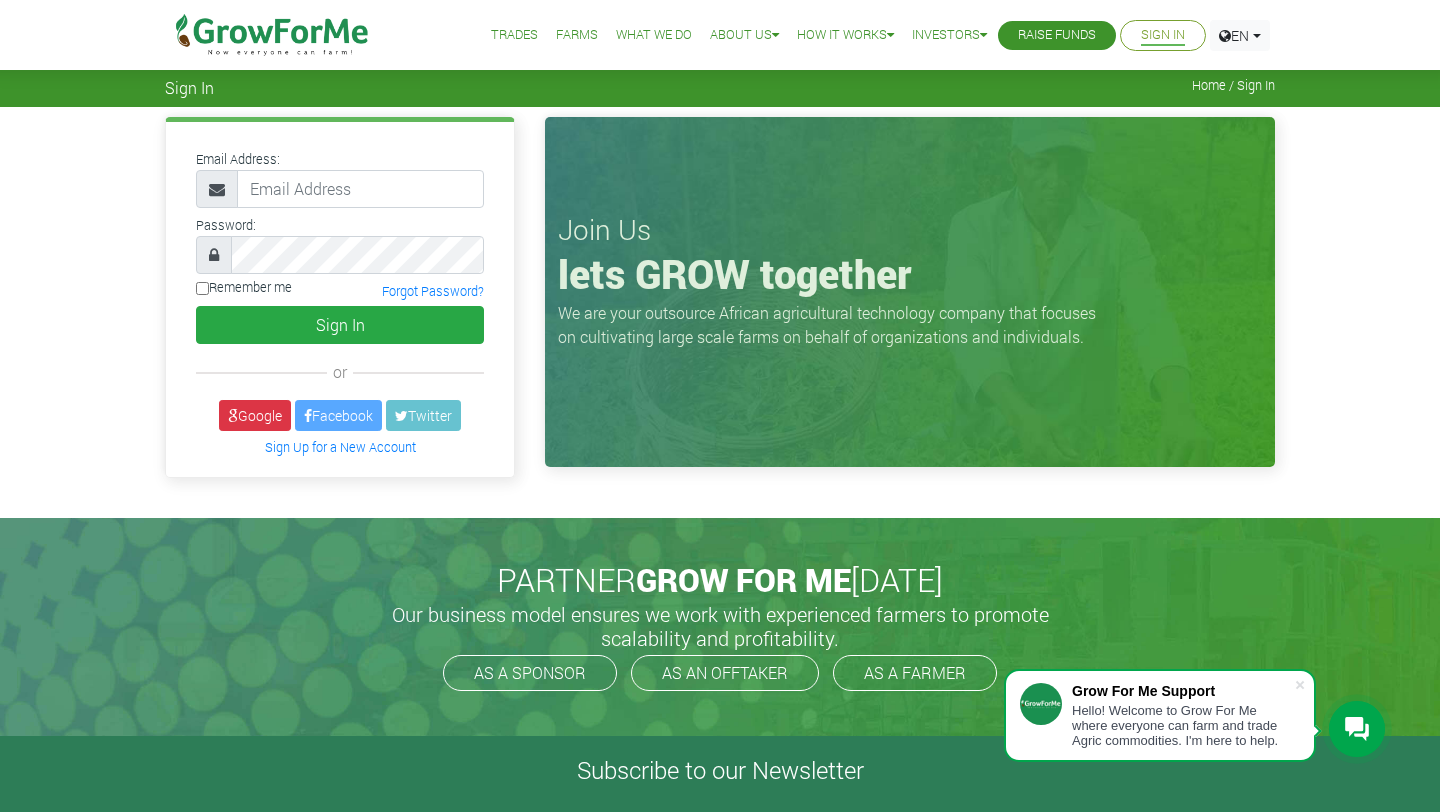 scroll, scrollTop: 0, scrollLeft: 0, axis: both 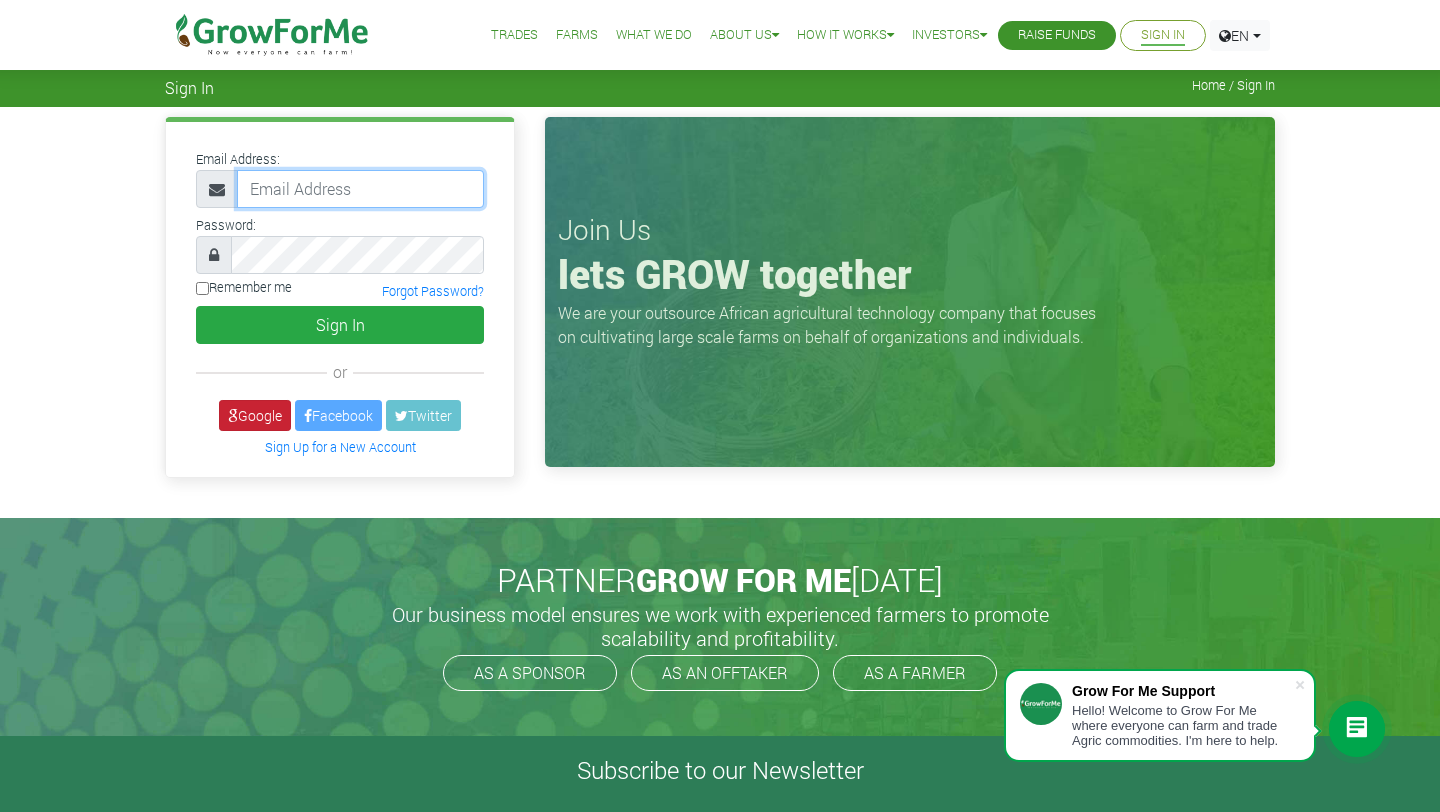 type on "n@growforme.com" 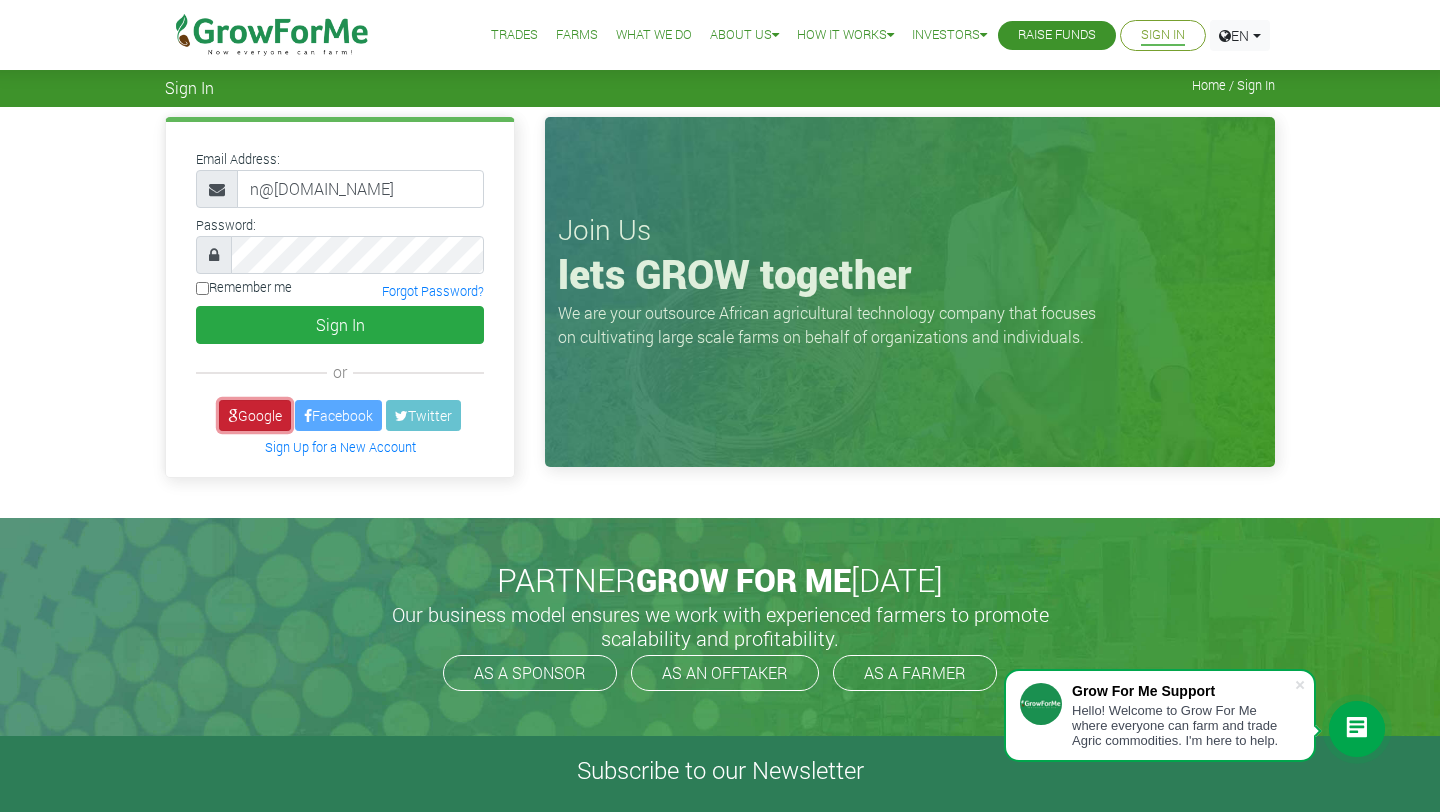 click on "Google" at bounding box center (255, 415) 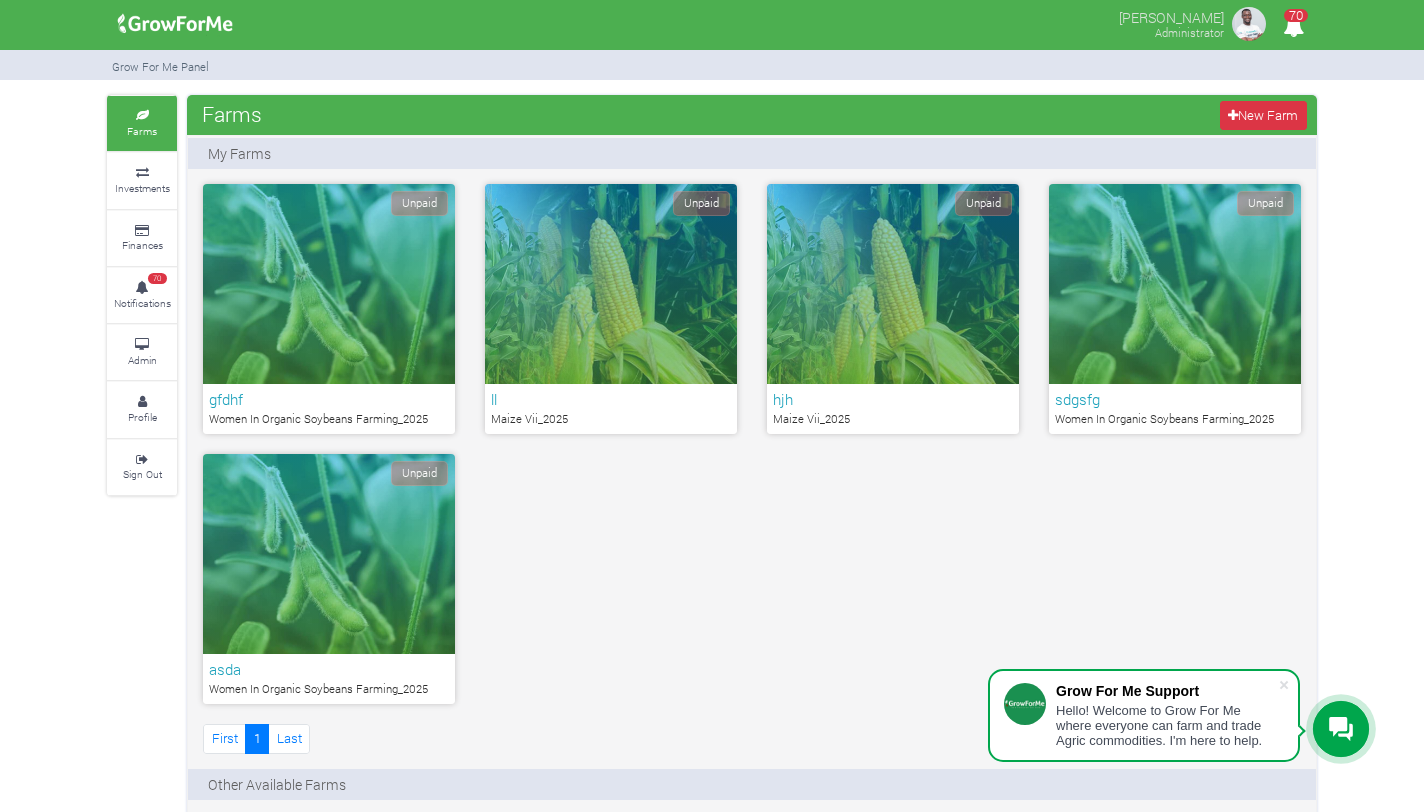 scroll, scrollTop: 0, scrollLeft: 0, axis: both 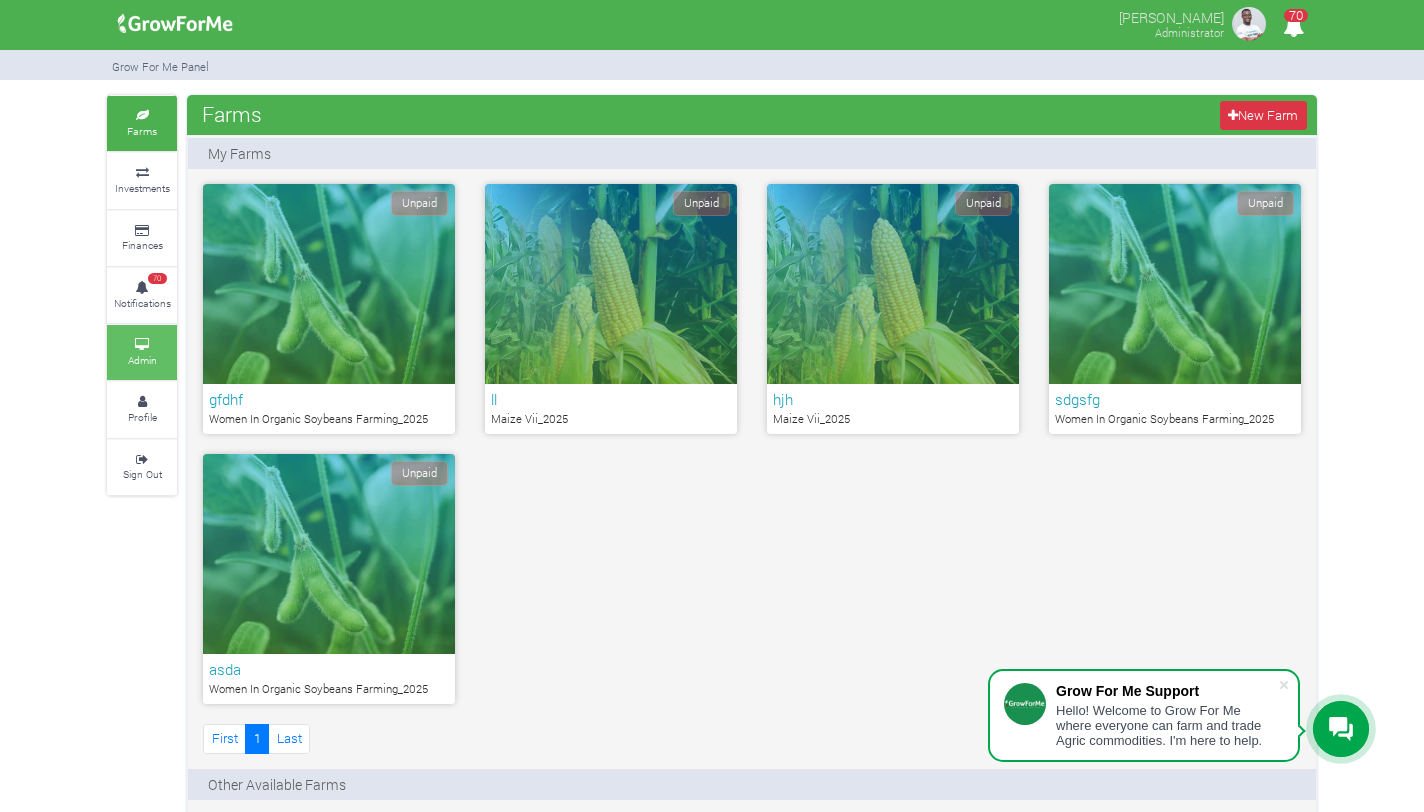 click at bounding box center (142, 345) 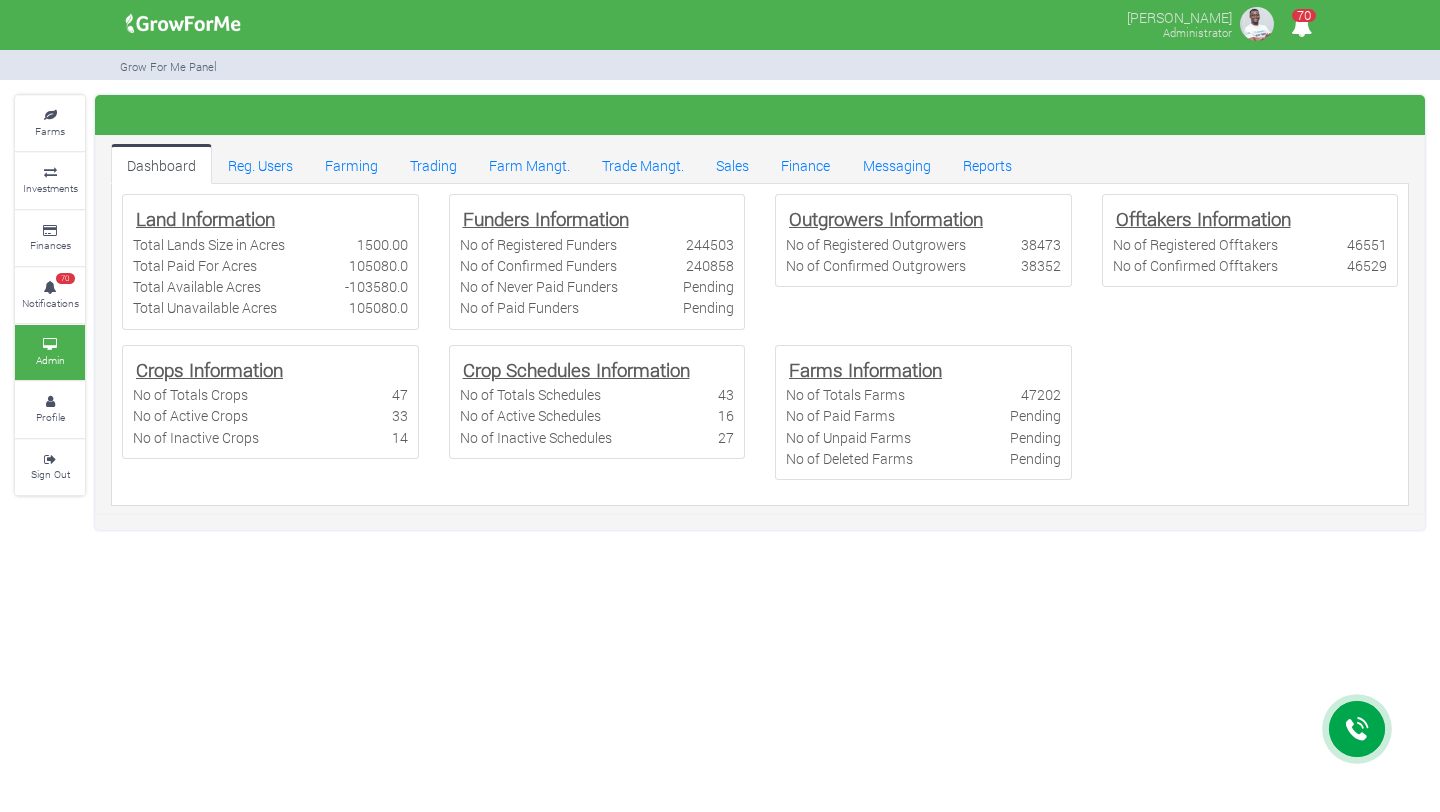 scroll, scrollTop: 0, scrollLeft: 0, axis: both 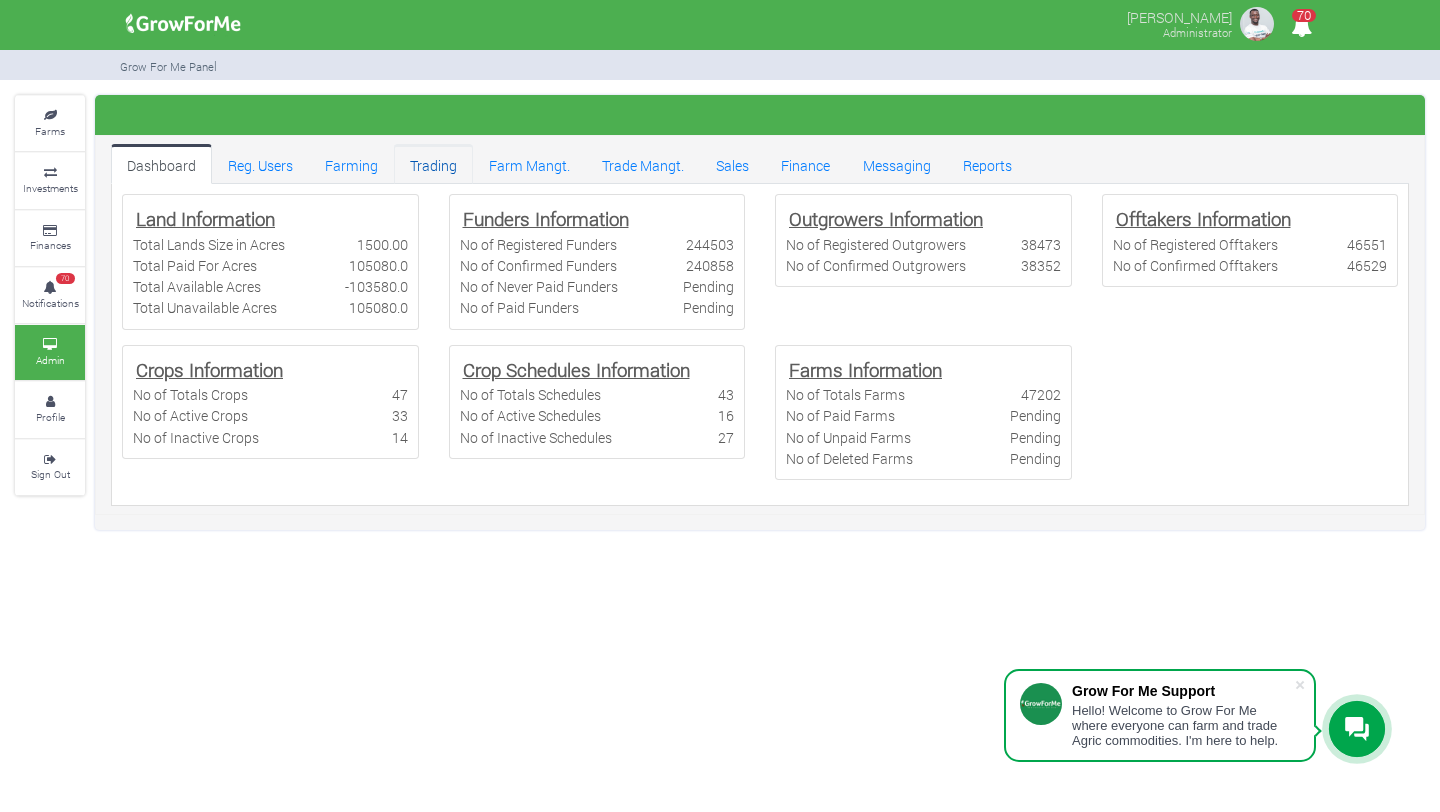 click on "Trading" at bounding box center (433, 164) 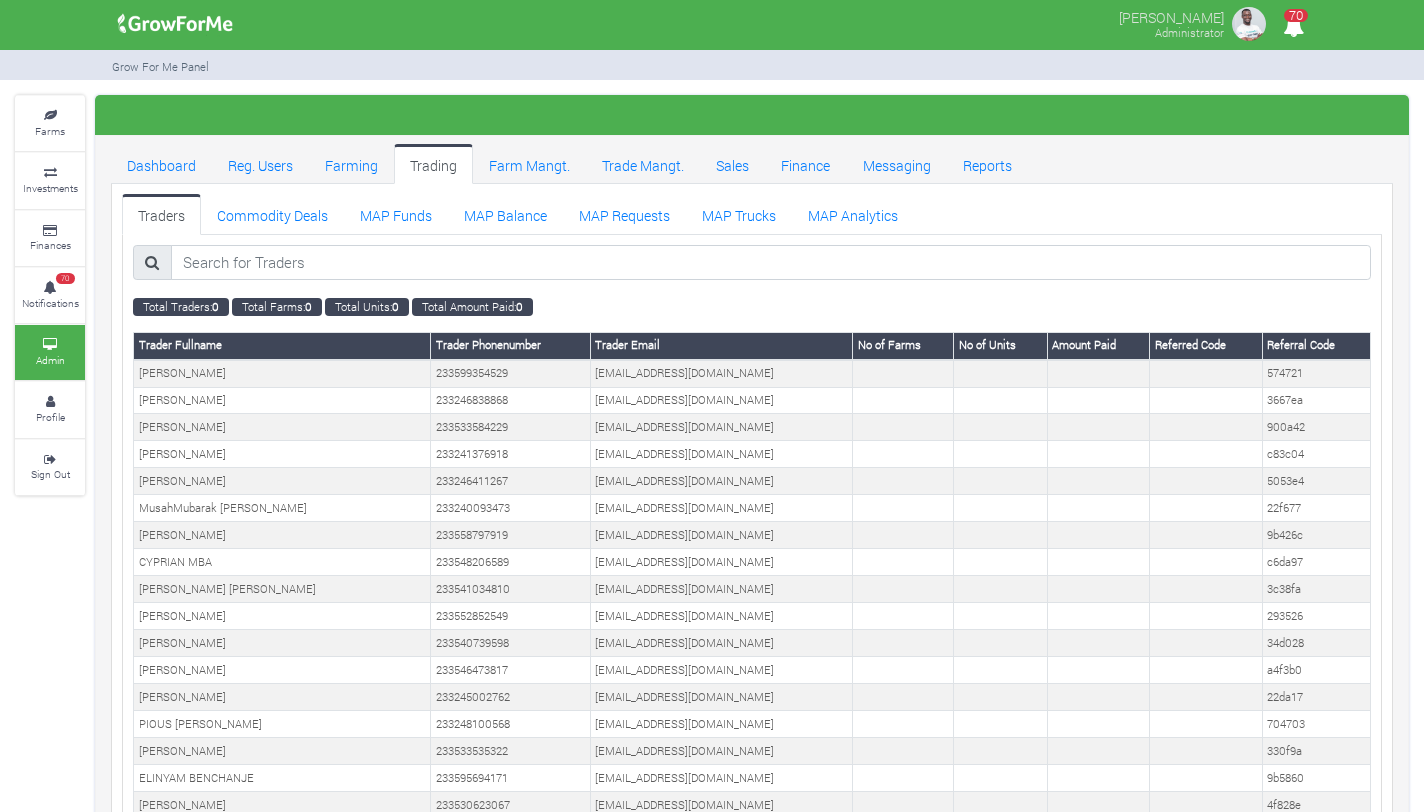 scroll, scrollTop: 0, scrollLeft: 0, axis: both 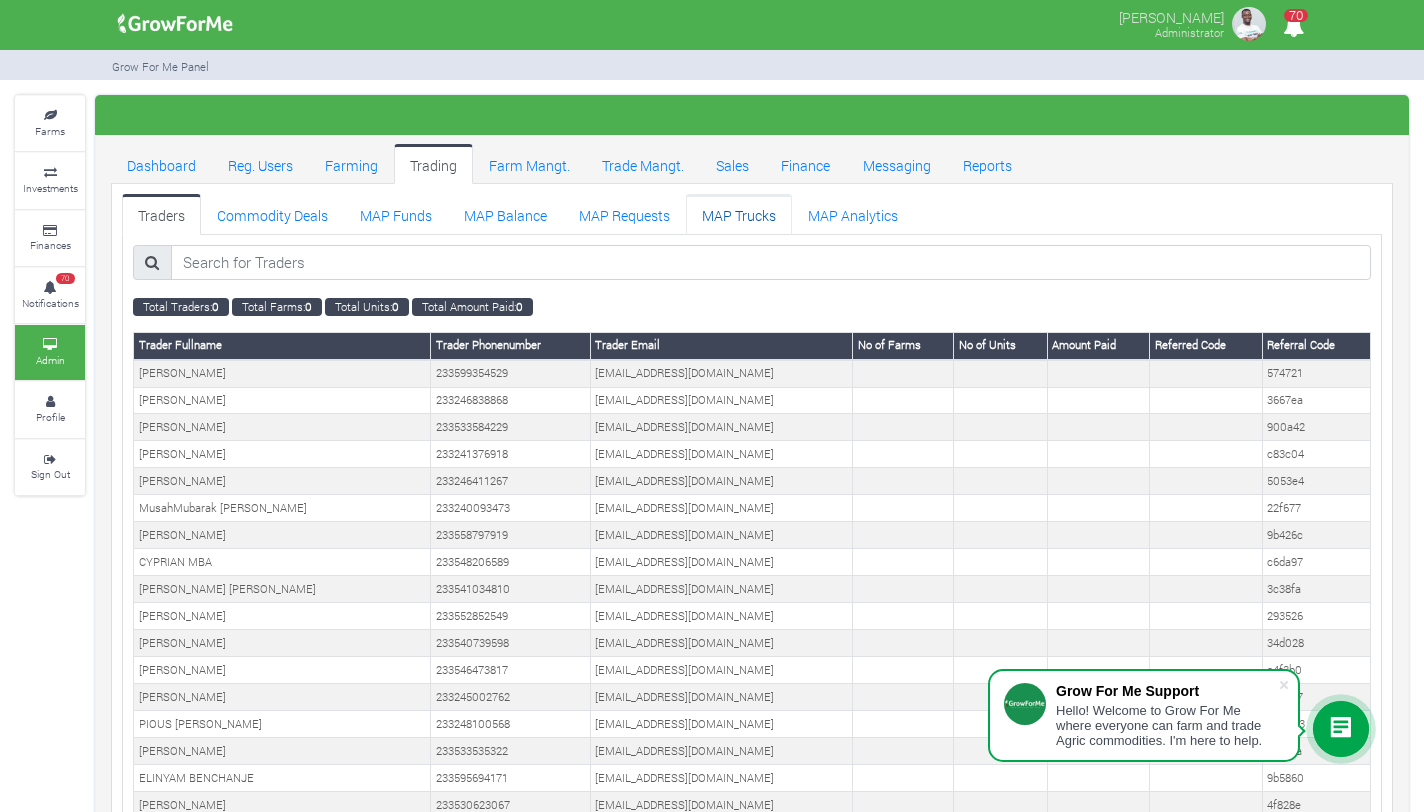 click on "MAP Trucks" at bounding box center (739, 214) 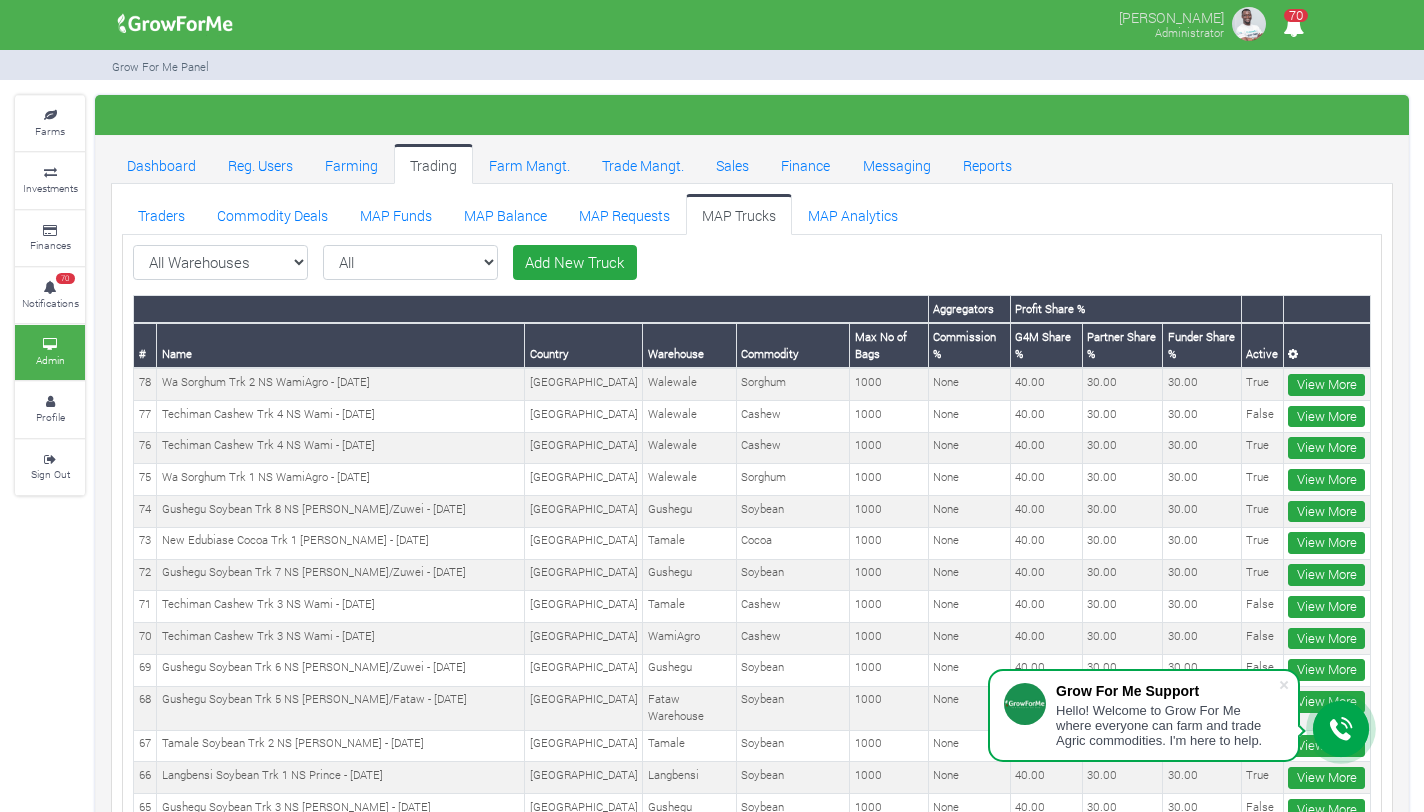 scroll, scrollTop: 0, scrollLeft: 0, axis: both 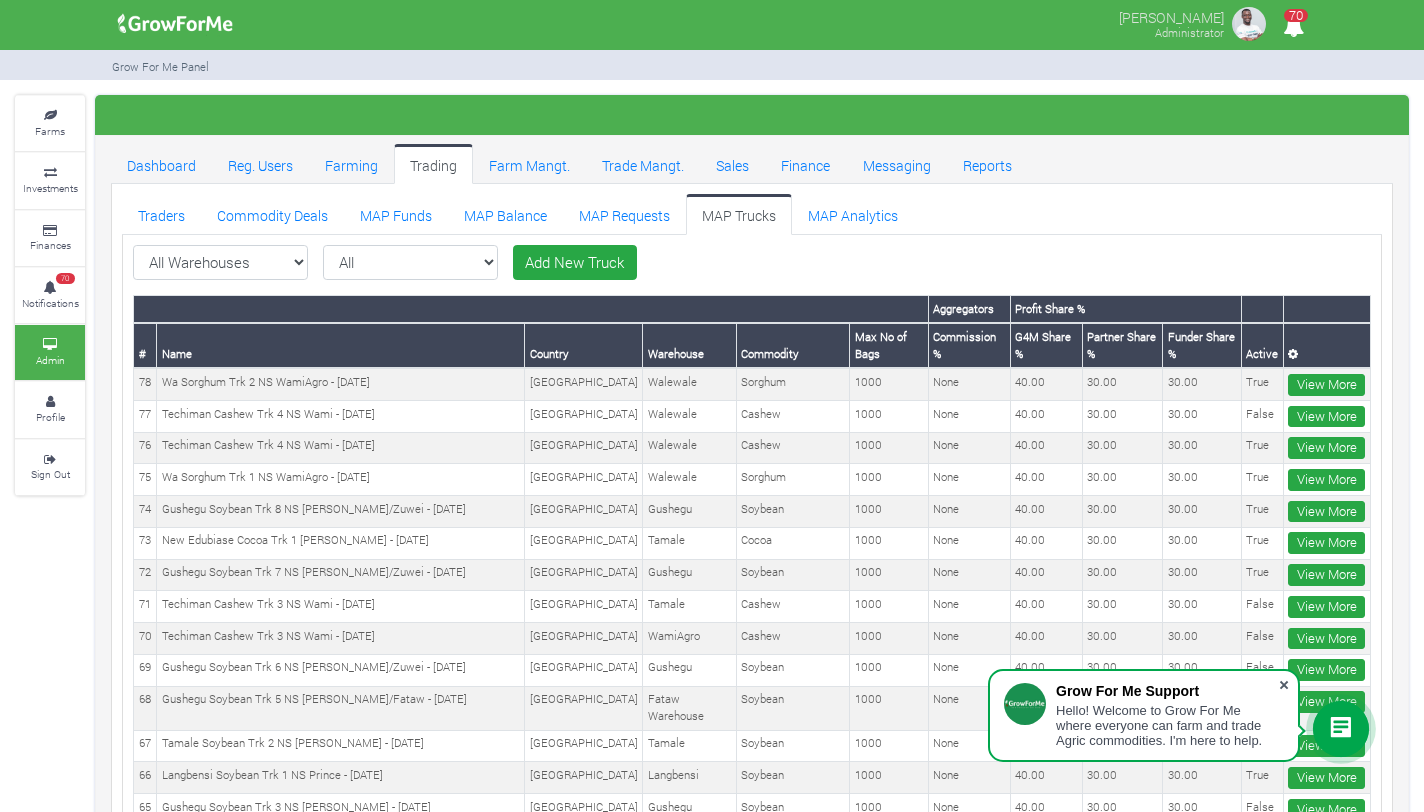 click at bounding box center (1284, 685) 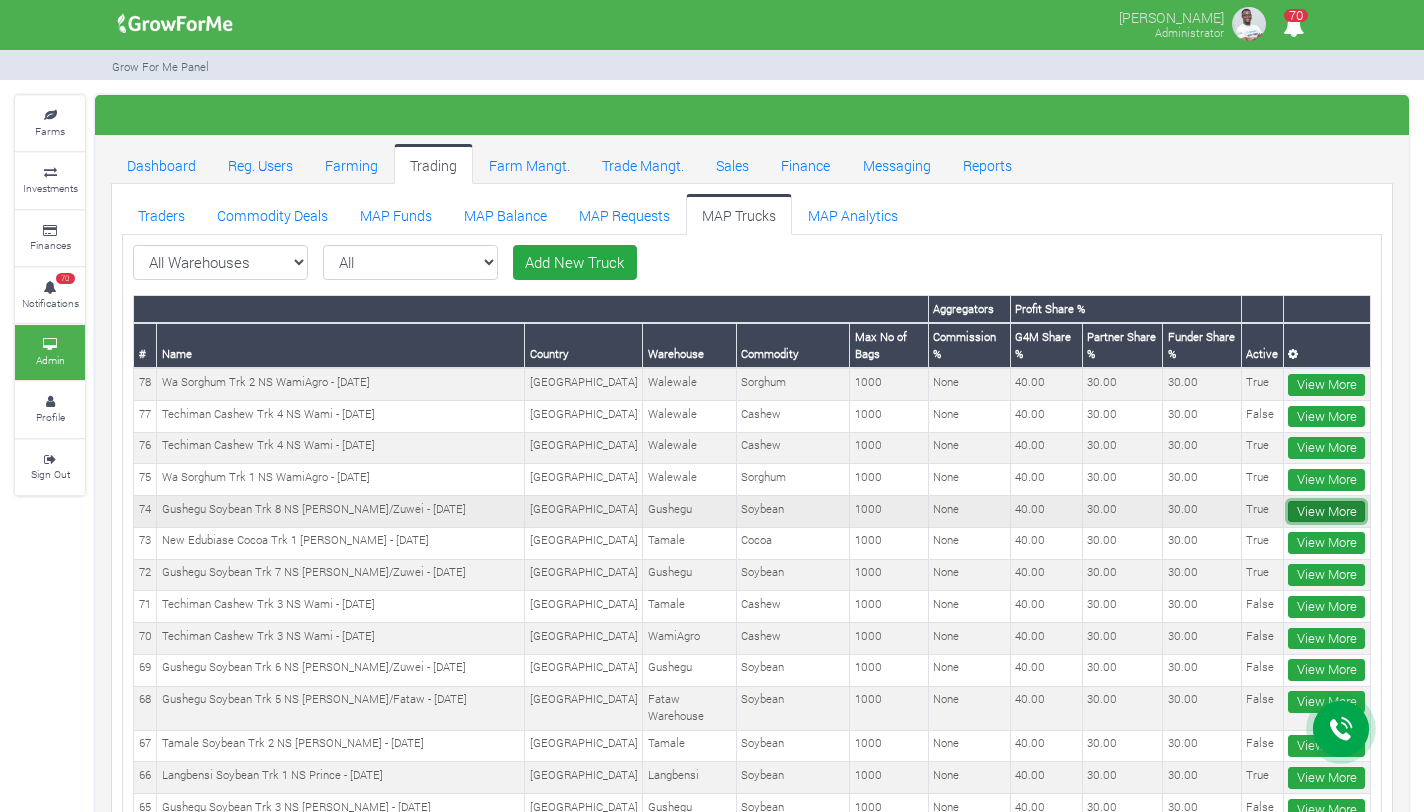 click on "View More" at bounding box center (1326, 512) 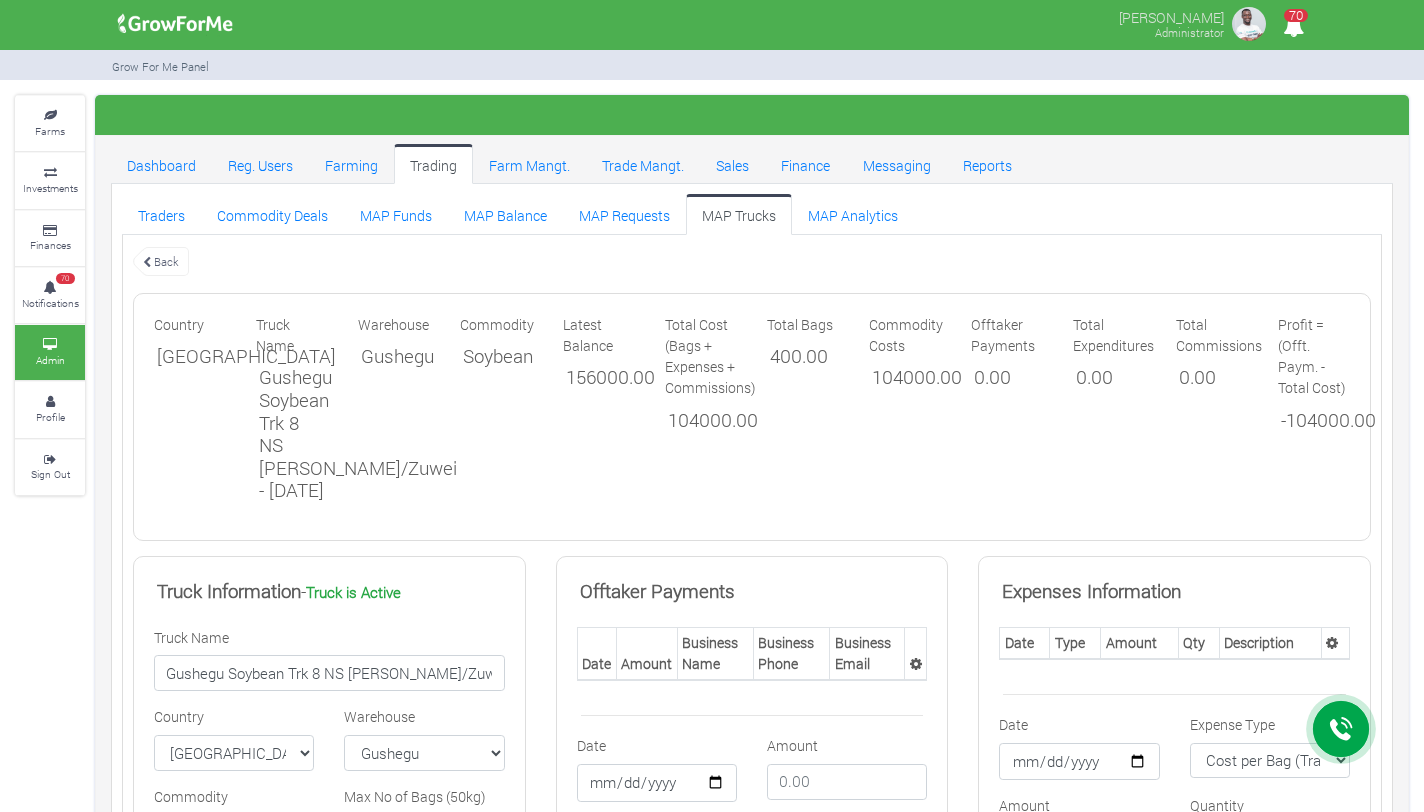 scroll, scrollTop: 0, scrollLeft: 0, axis: both 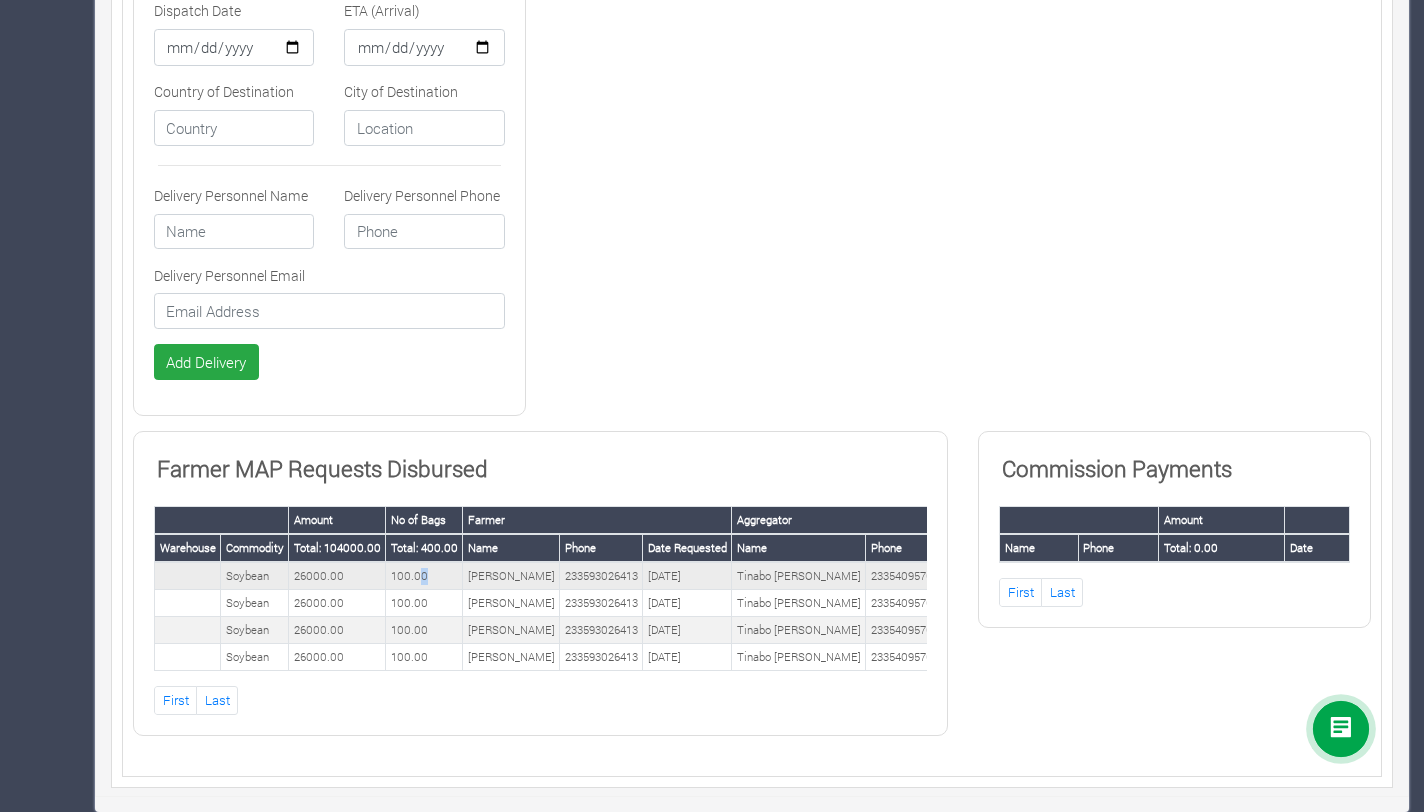 drag, startPoint x: 416, startPoint y: 564, endPoint x: 478, endPoint y: 563, distance: 62.008064 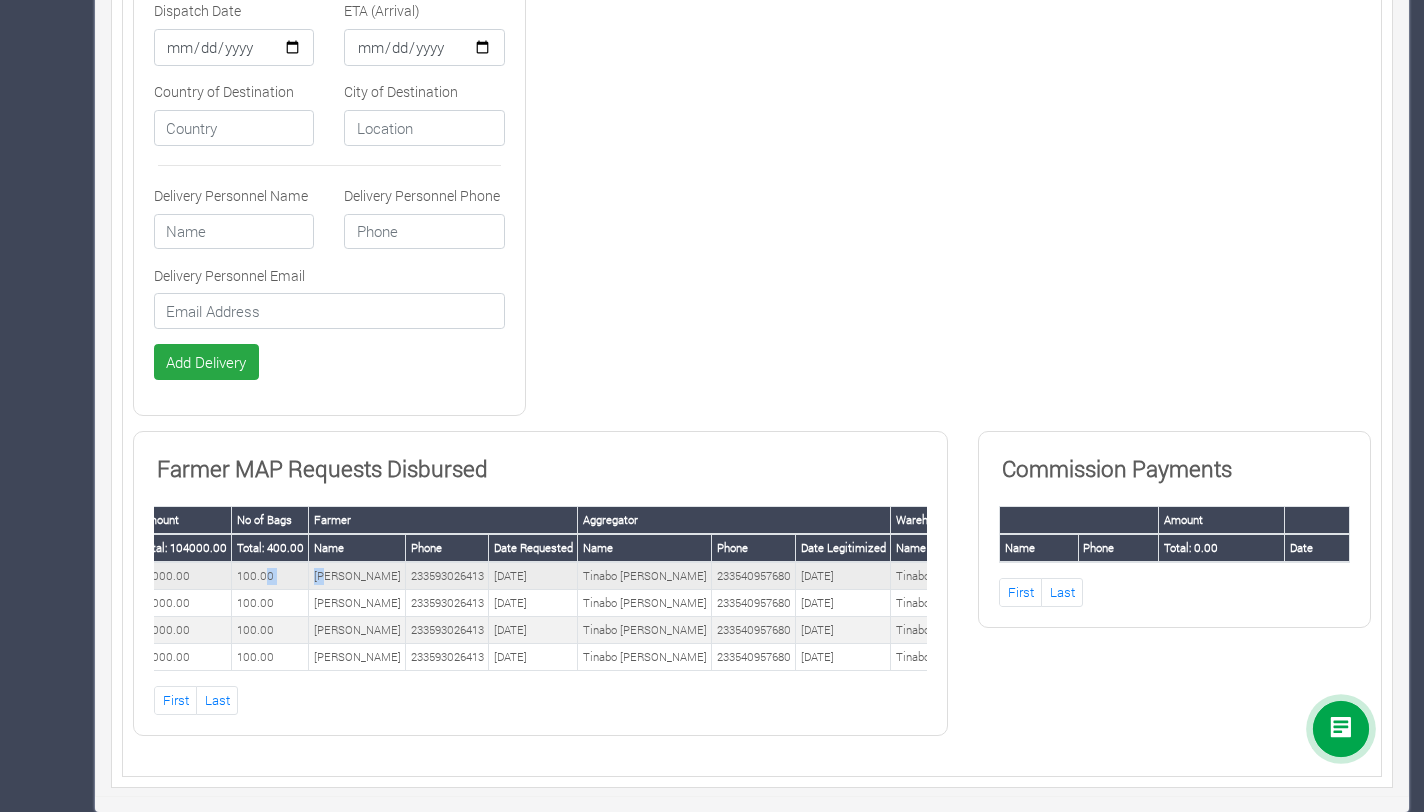 scroll, scrollTop: 0, scrollLeft: 391, axis: horizontal 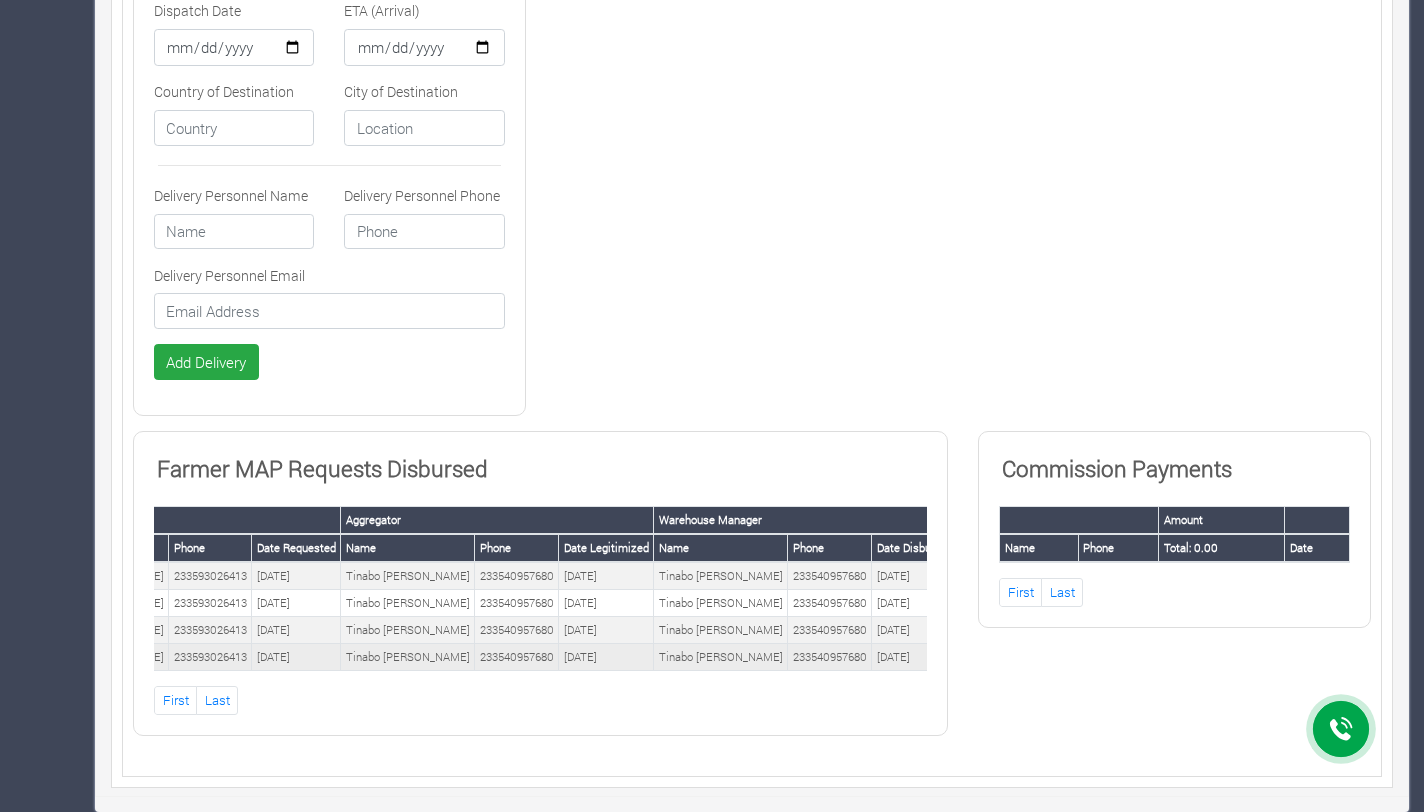 click on "233540957680" at bounding box center (830, 657) 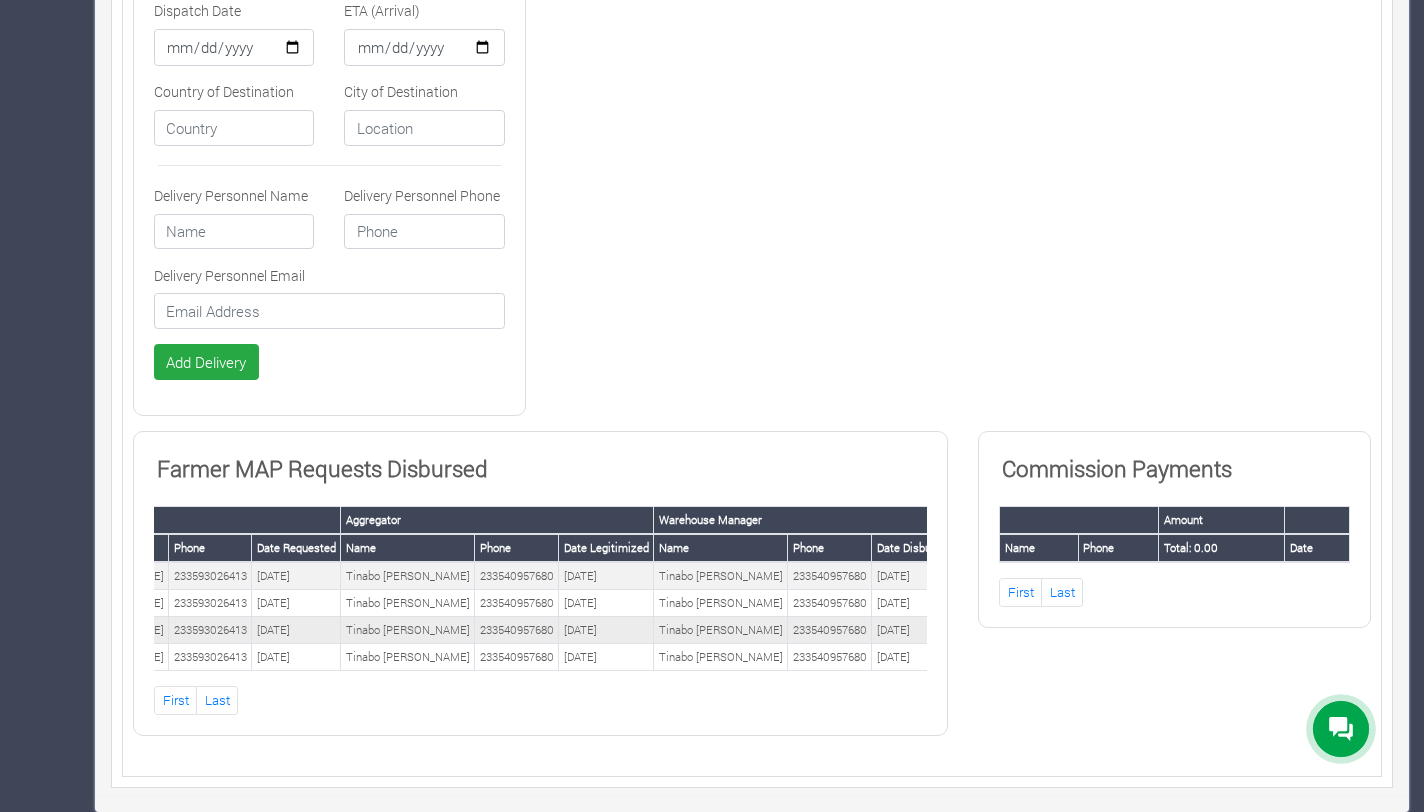 click on "14th/06/2025" at bounding box center [915, 630] 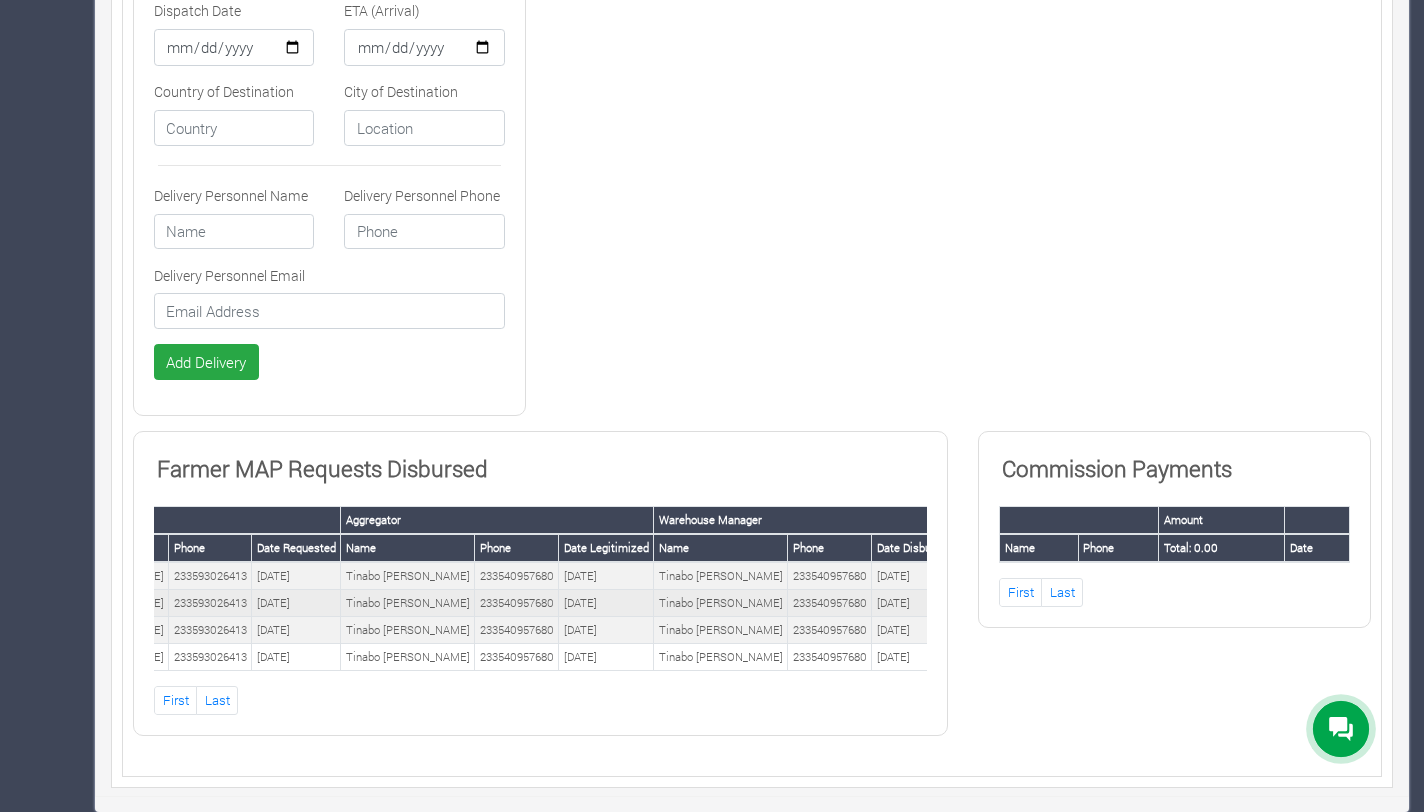 click on "16th/06/2025" at bounding box center (915, 603) 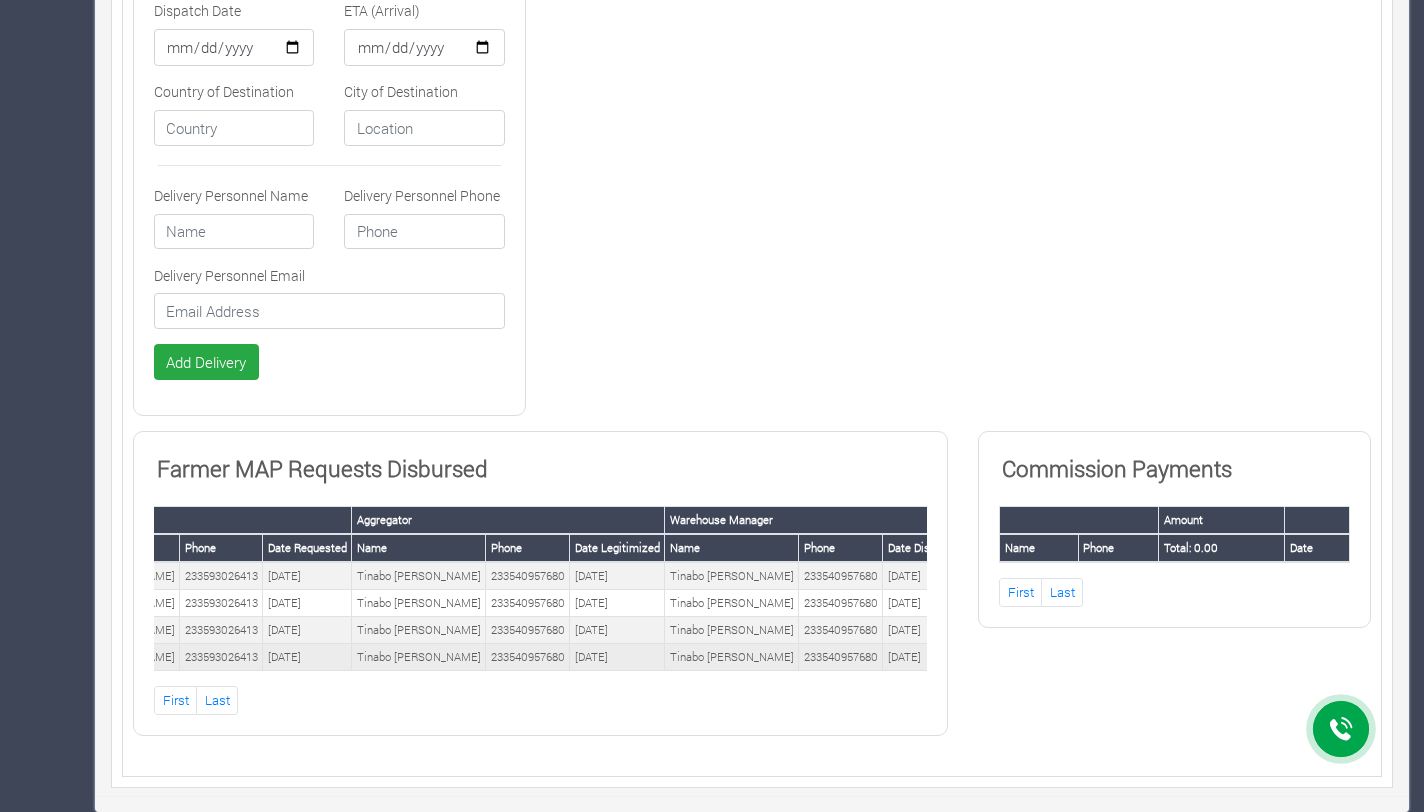 scroll, scrollTop: 0, scrollLeft: 391, axis: horizontal 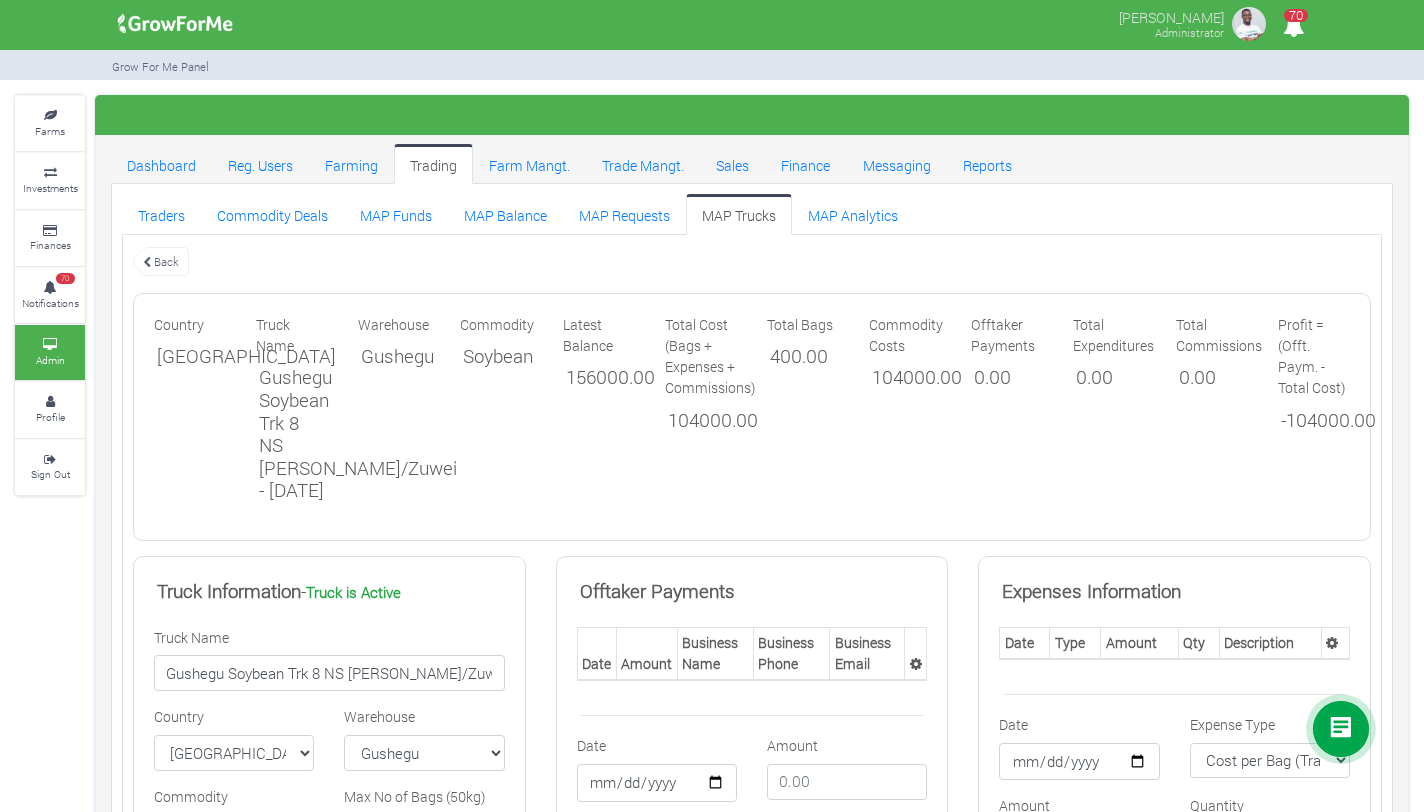 click on "Back" at bounding box center [161, 261] 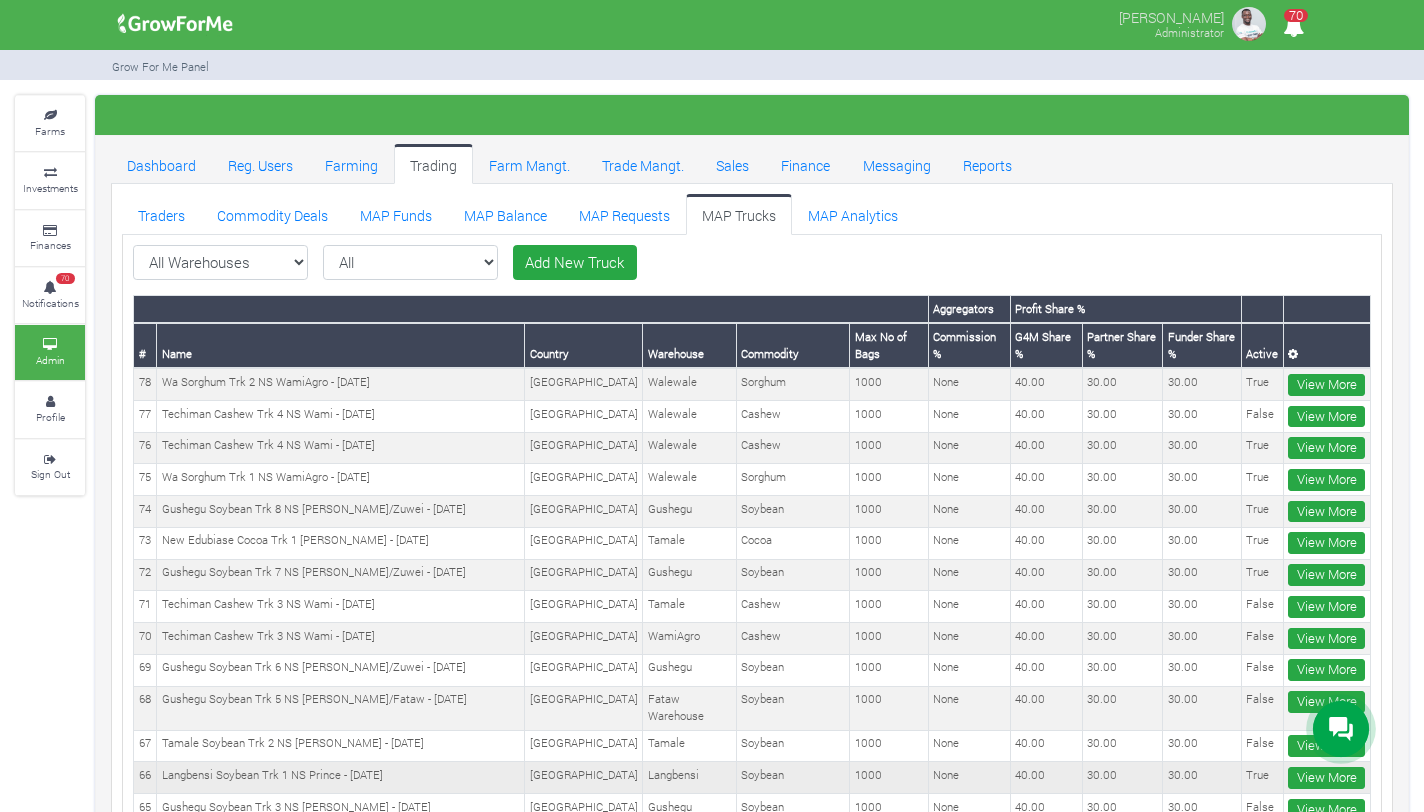 scroll, scrollTop: 42, scrollLeft: 0, axis: vertical 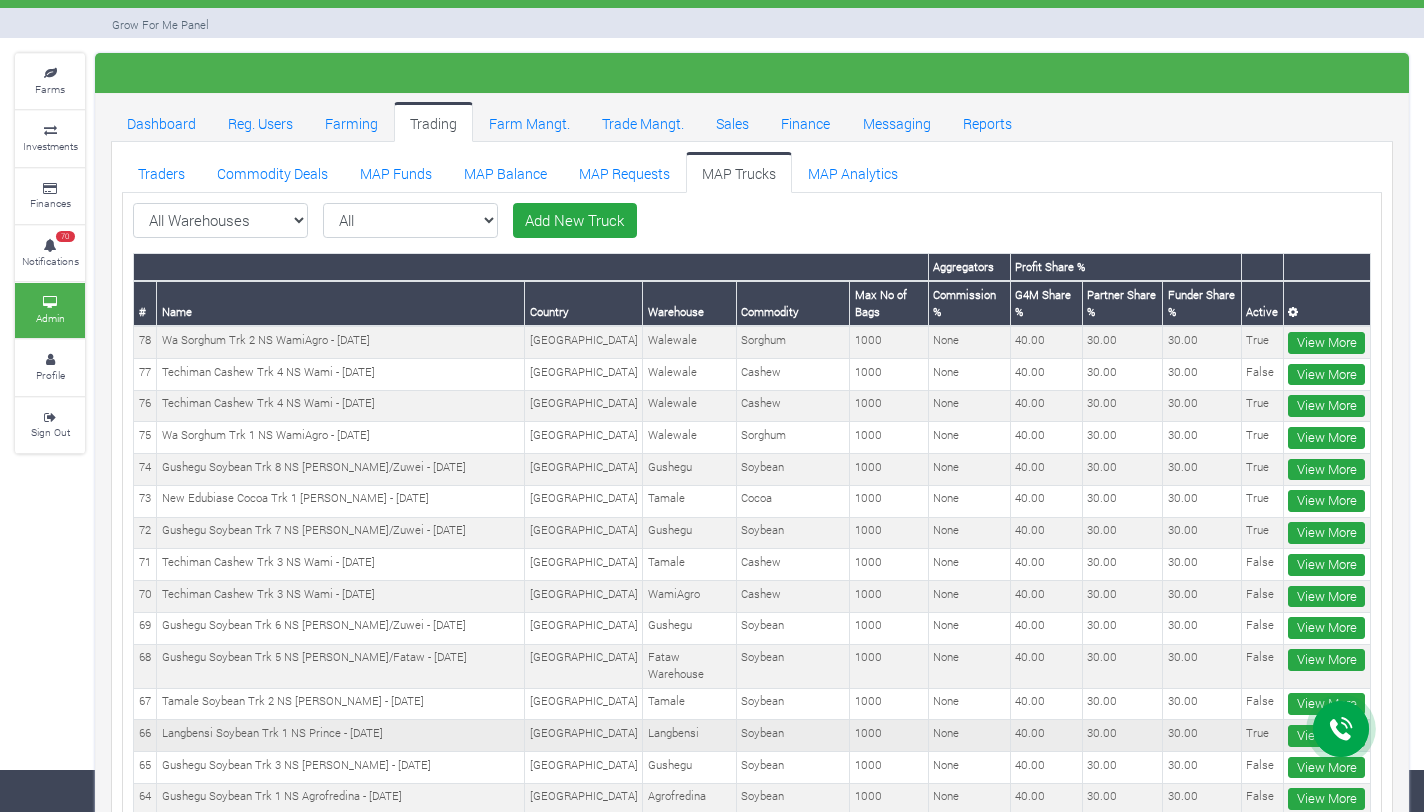 drag, startPoint x: 425, startPoint y: 738, endPoint x: 162, endPoint y: 730, distance: 263.12164 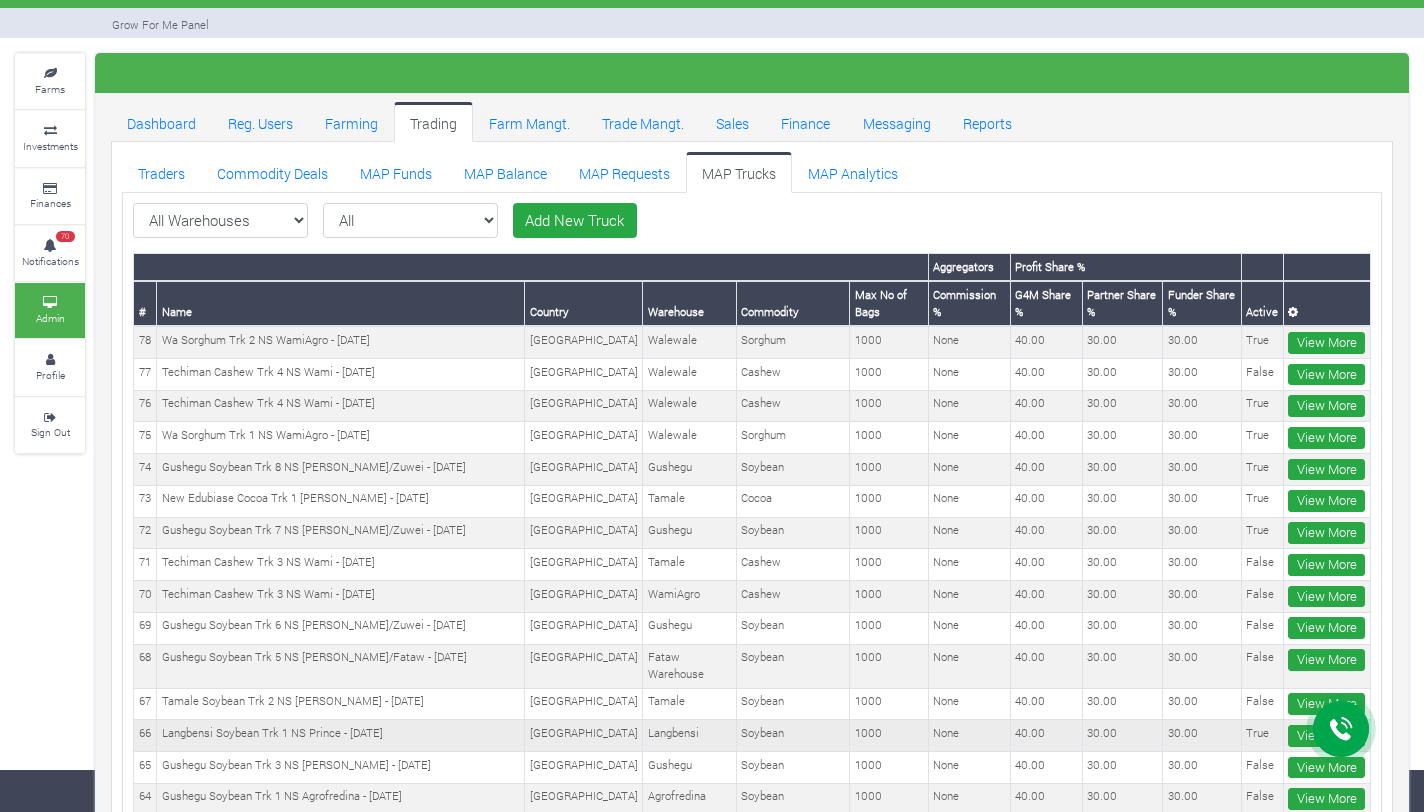 click on "Langbensi Soybean Trk 1 NS Prince - [DATE]" at bounding box center [341, 736] 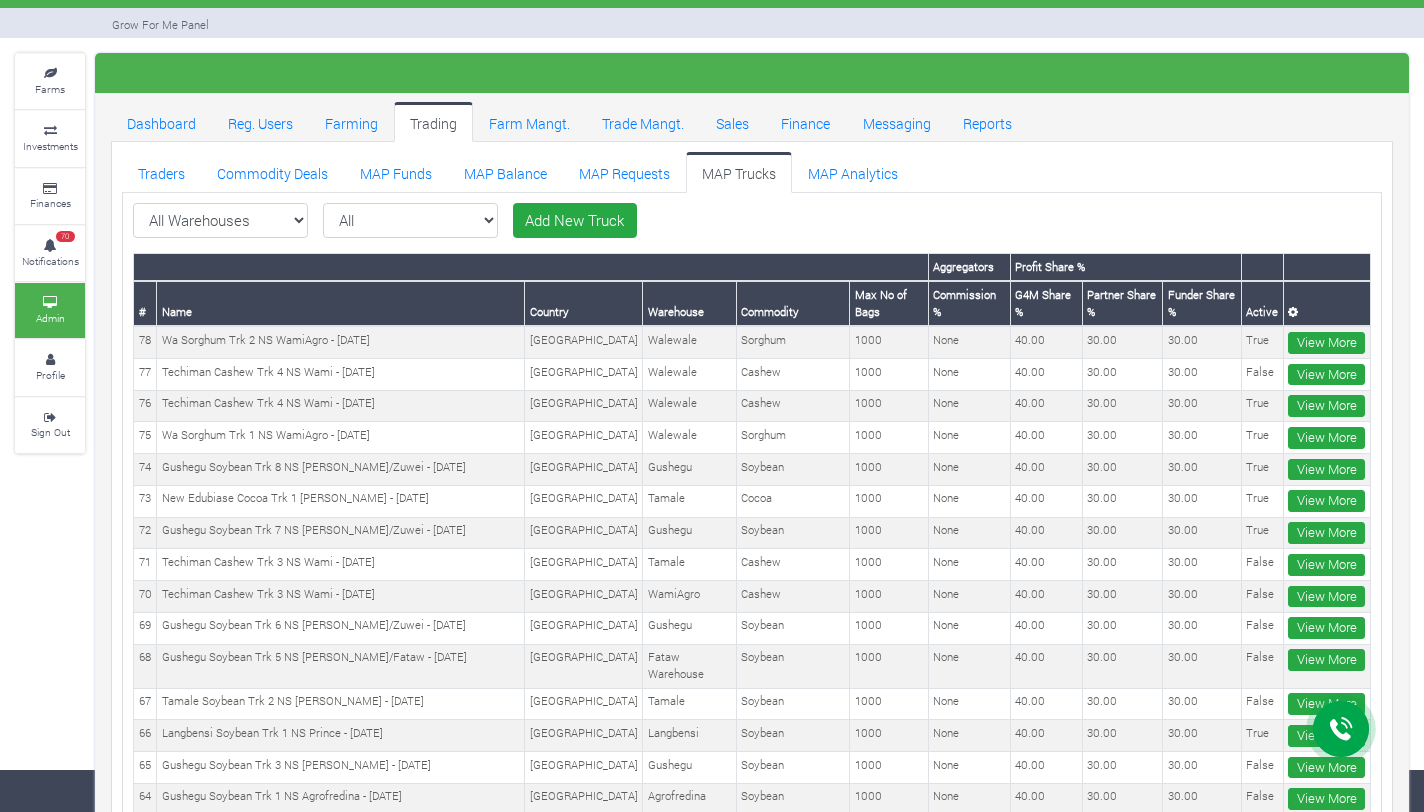copy on "Langbensi Soybean Trk 1 NS Prince - [DATE]" 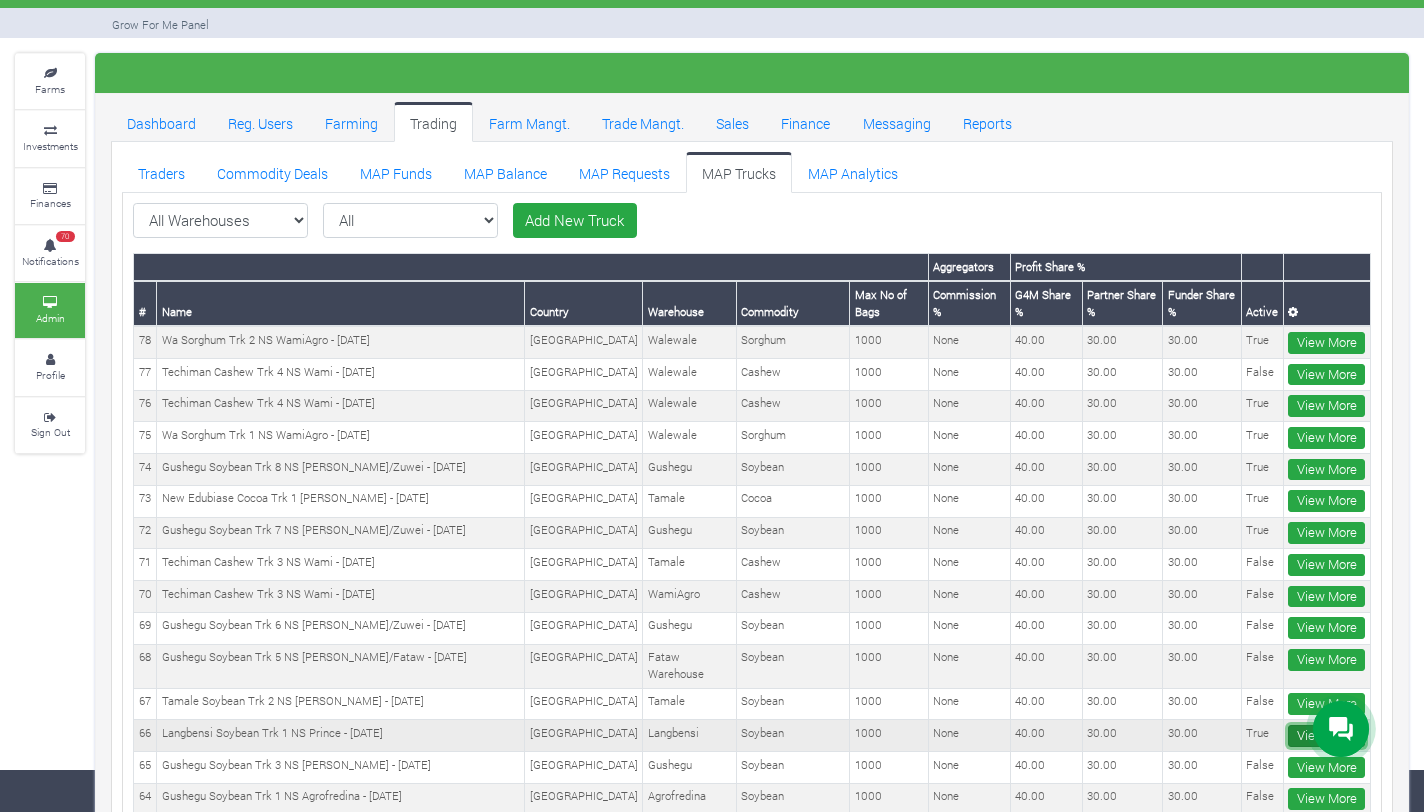 click on "View More" at bounding box center (1326, 736) 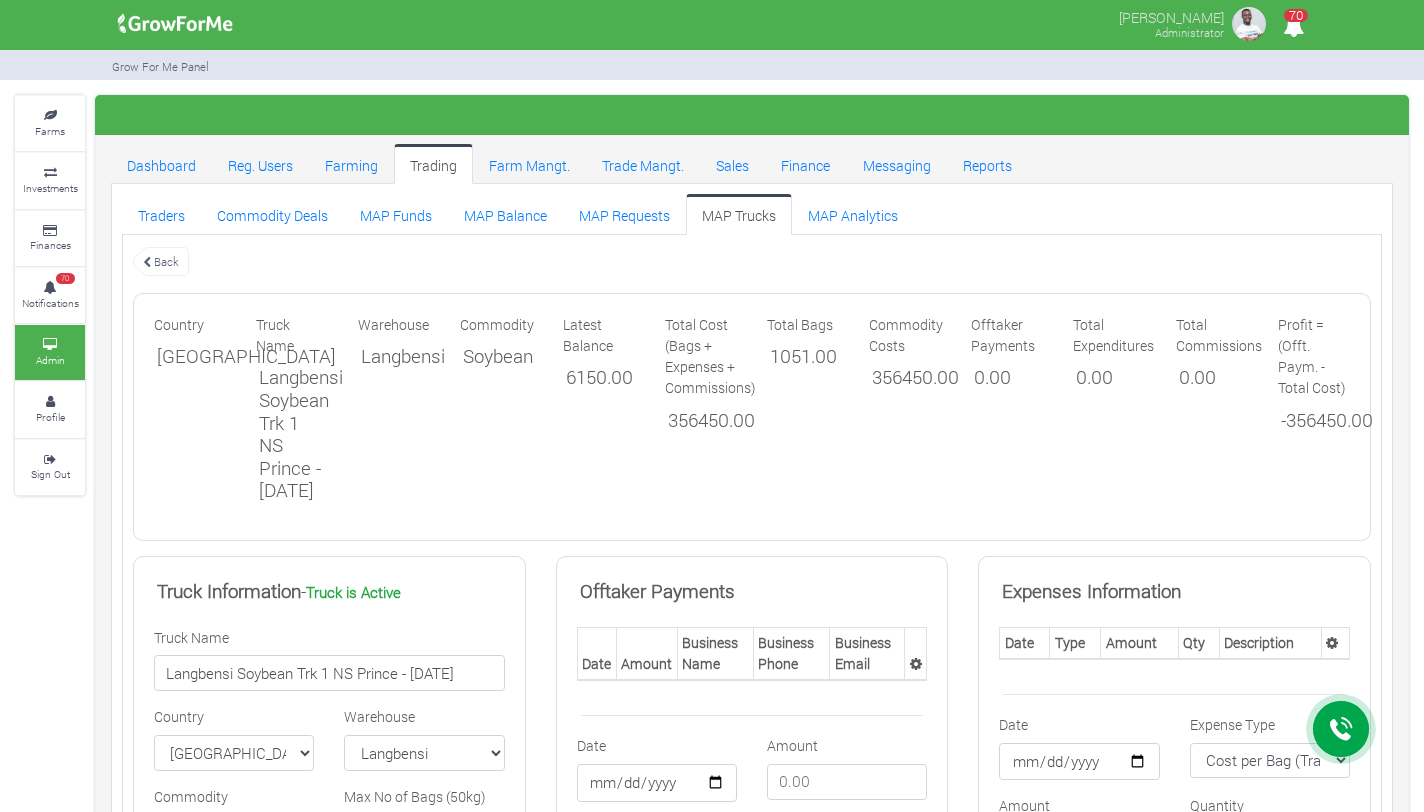 scroll, scrollTop: 1707, scrollLeft: 0, axis: vertical 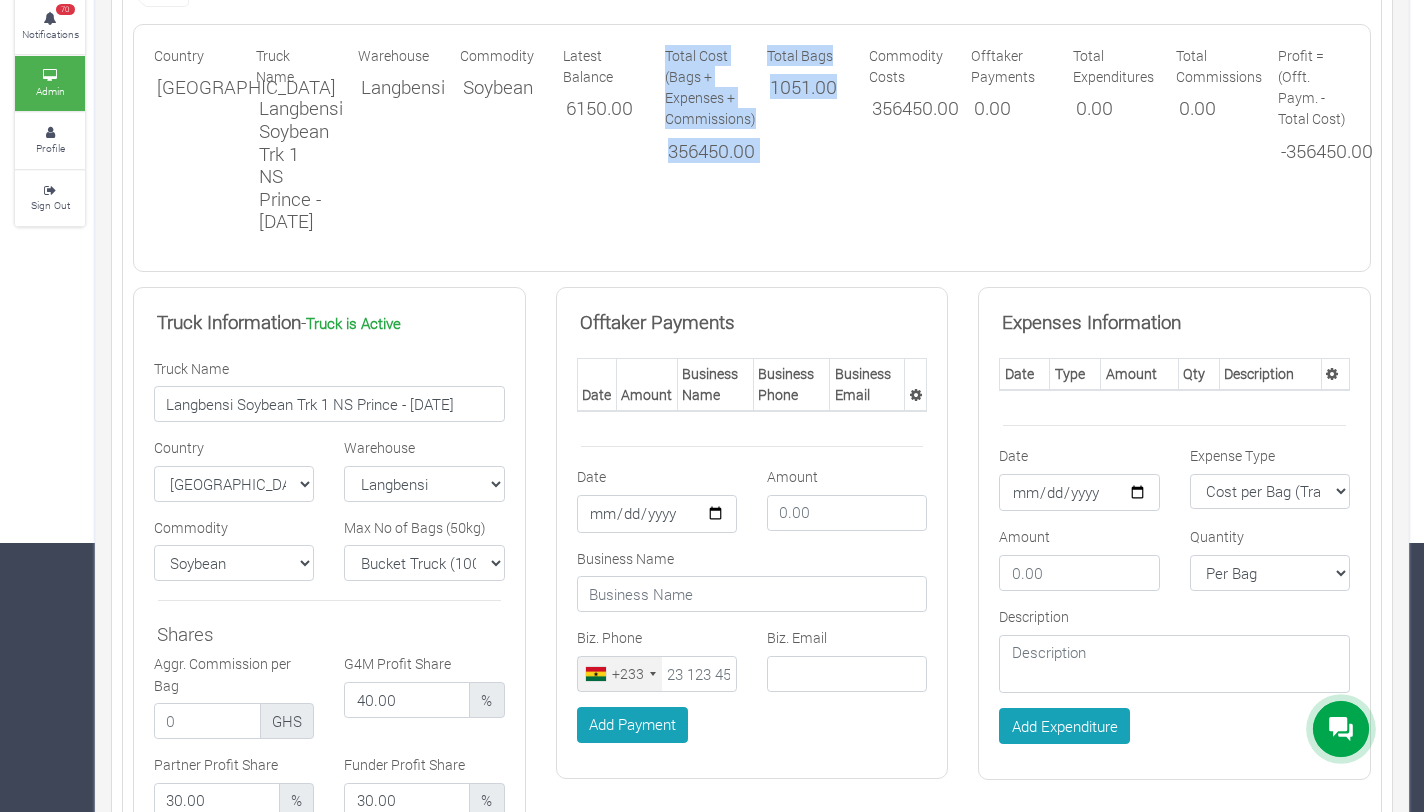 drag, startPoint x: 791, startPoint y: 152, endPoint x: 628, endPoint y: 149, distance: 163.0276 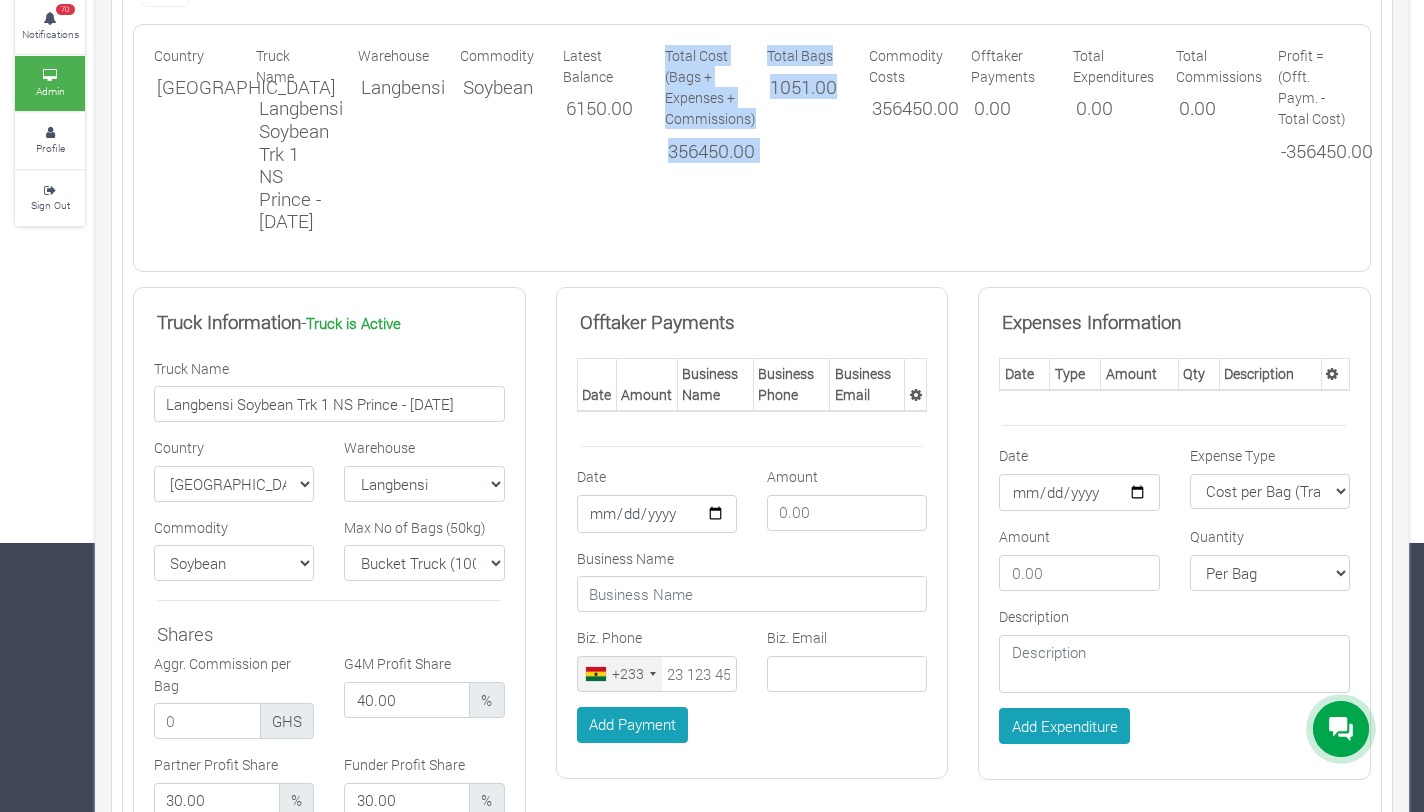 click on "Country
Ghana
Truck Name
Langbensi Soybean Trk 1 NS Prince - 14/04/2025
Warehouse Langbensi Commodity Soybean Latest Balance 6150.00 0.00" at bounding box center (752, 148) 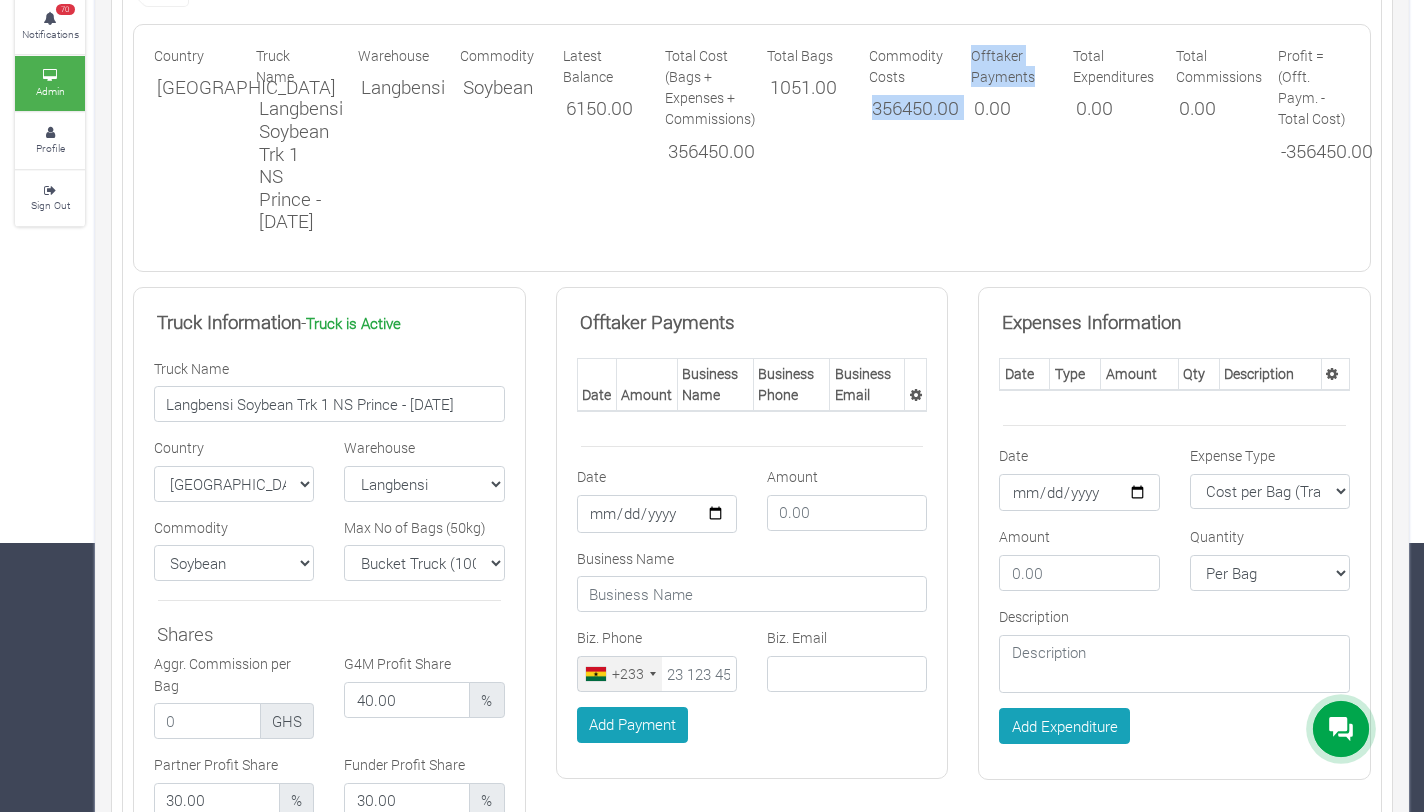 drag, startPoint x: 875, startPoint y: 109, endPoint x: 958, endPoint y: 106, distance: 83.0542 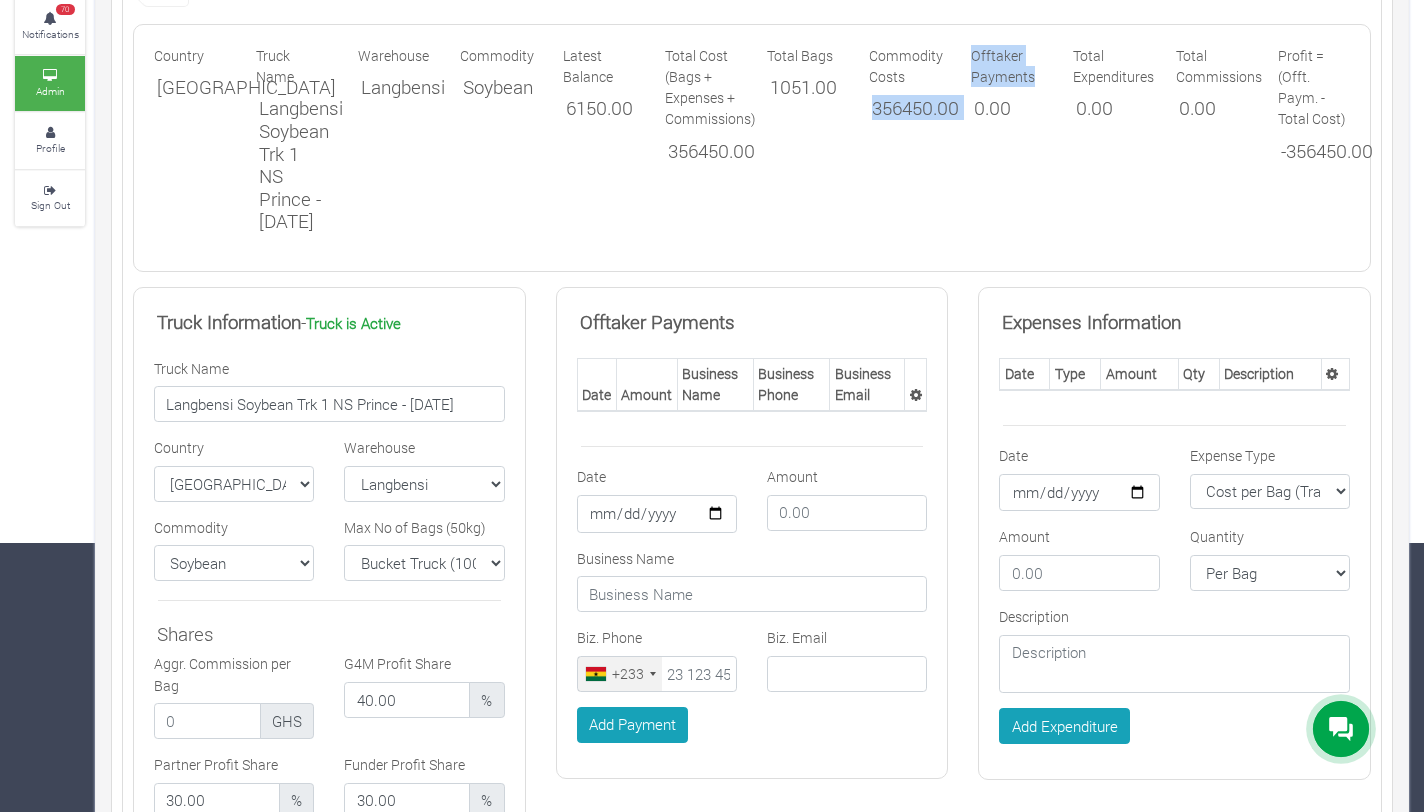 click on "Country
Ghana
Truck Name
Langbensi Soybean Trk 1 NS Prince - 14/04/2025
Warehouse Langbensi Commodity Soybean Latest Balance 6150.00 0.00" at bounding box center [752, 148] 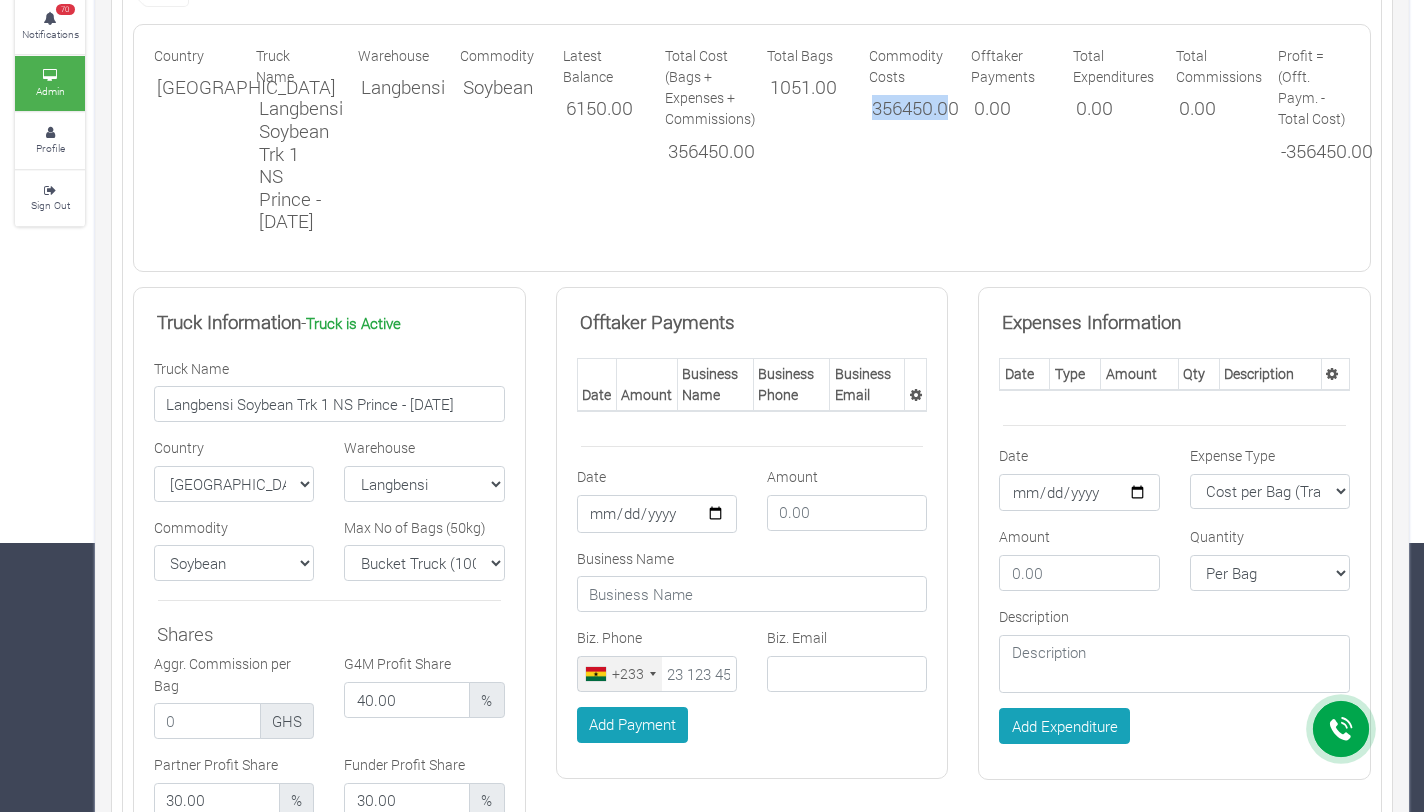 drag, startPoint x: 872, startPoint y: 108, endPoint x: 954, endPoint y: 108, distance: 82 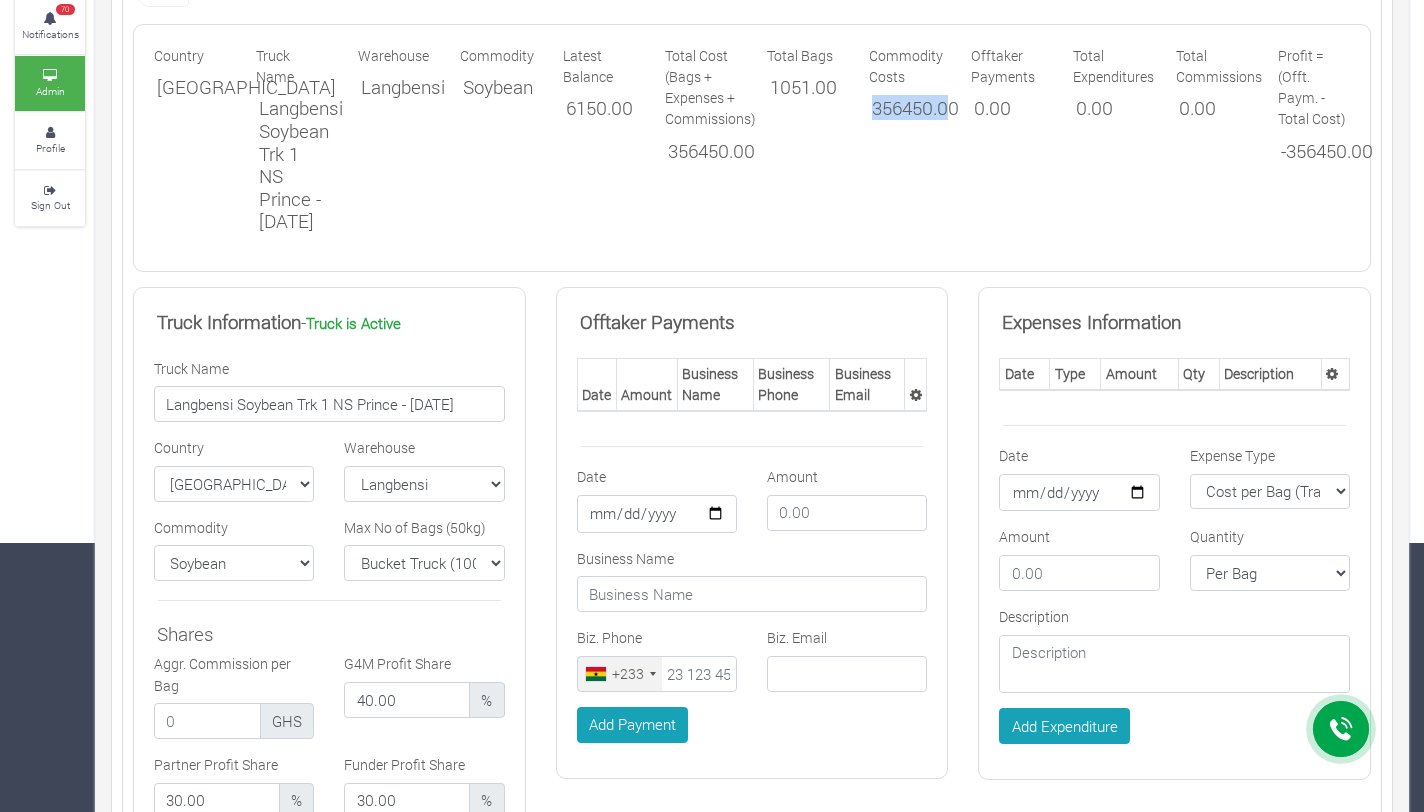 click on "356450.00" at bounding box center [905, 108] 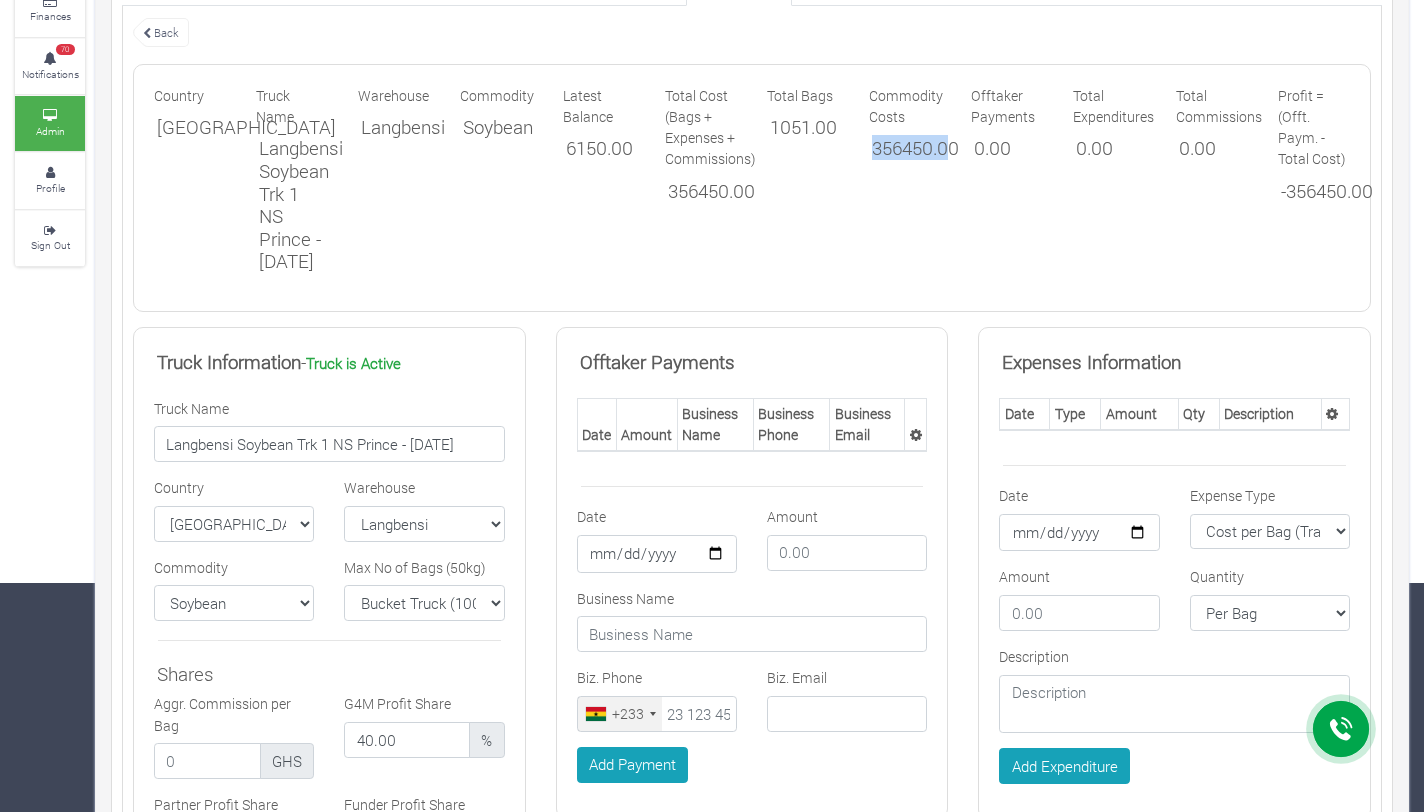 scroll, scrollTop: 0, scrollLeft: 0, axis: both 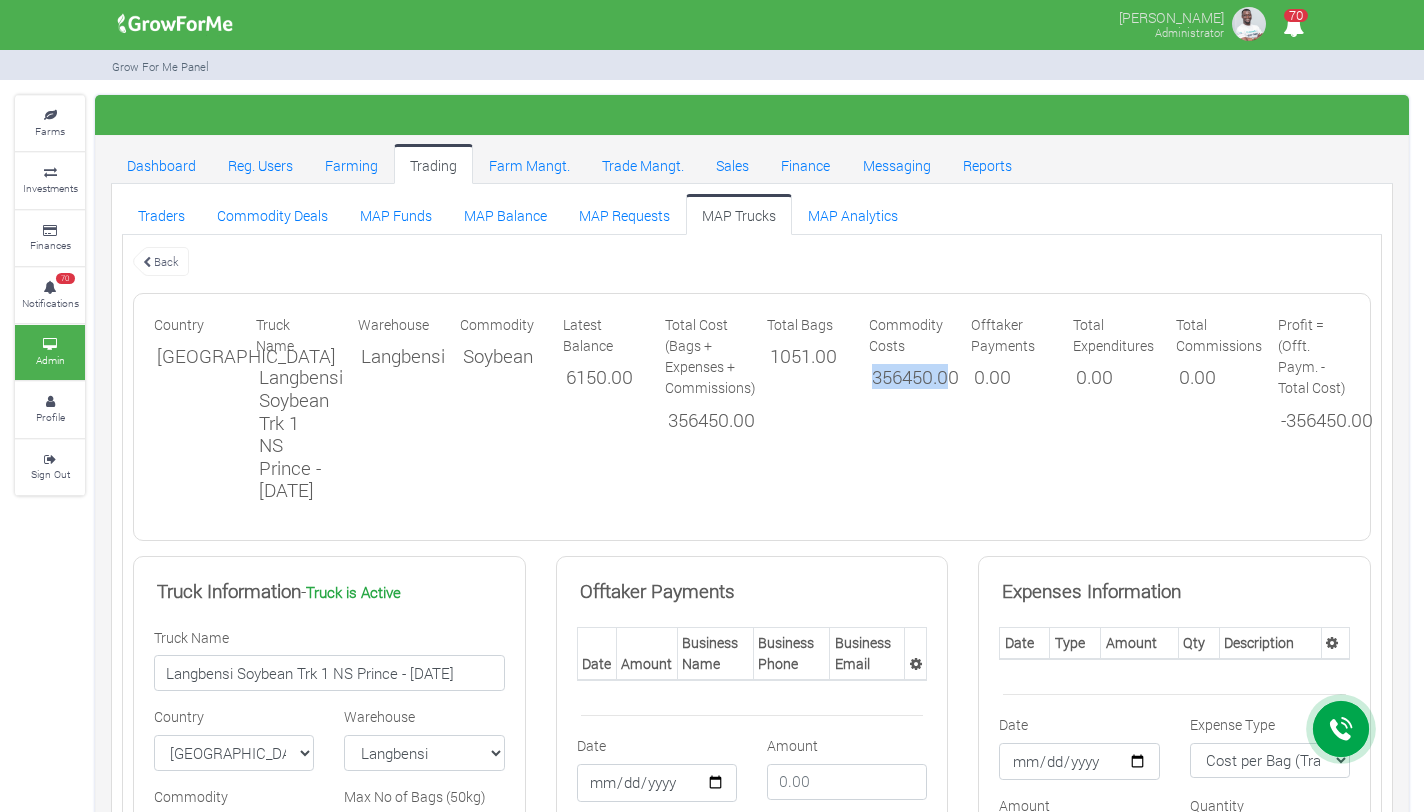 click on "Back" at bounding box center [161, 261] 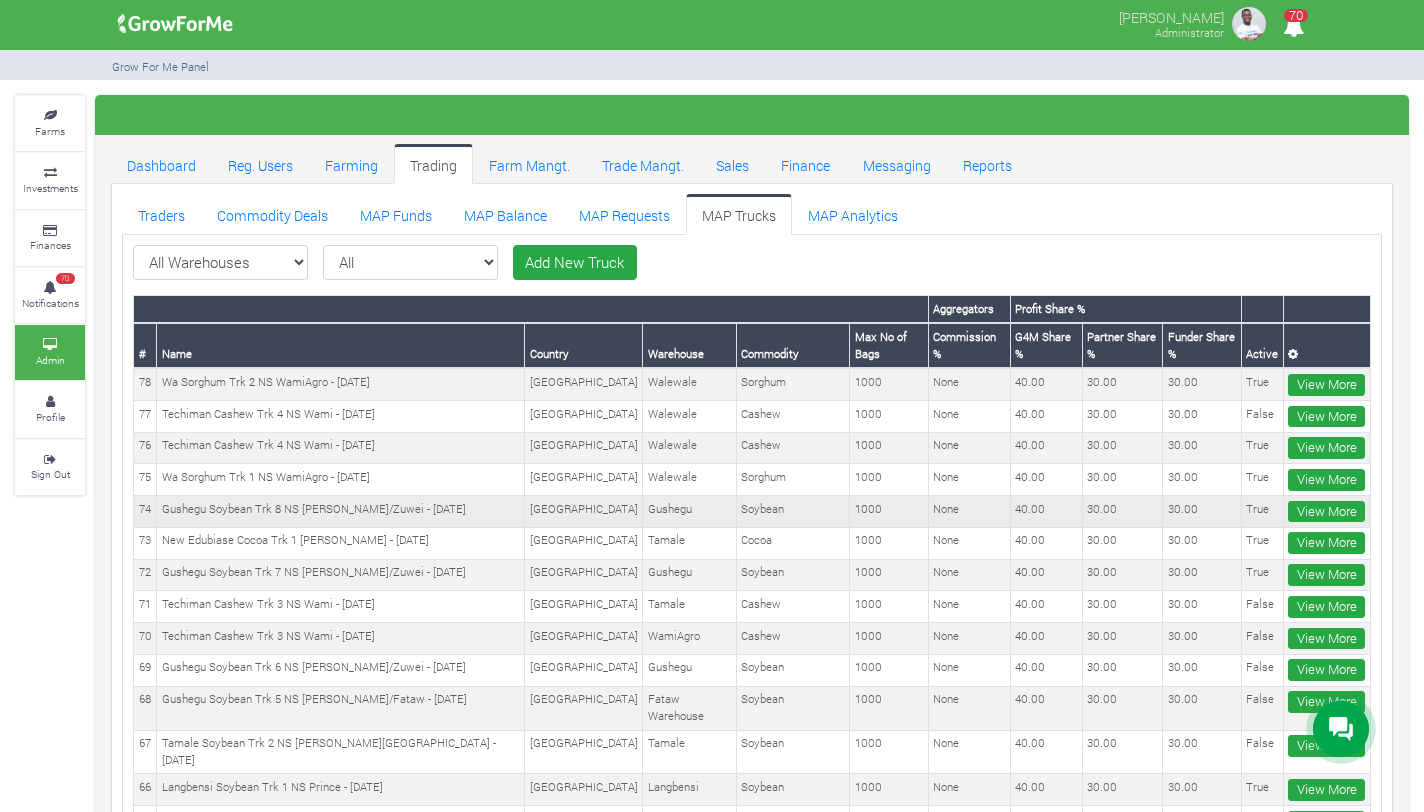 scroll, scrollTop: 0, scrollLeft: 0, axis: both 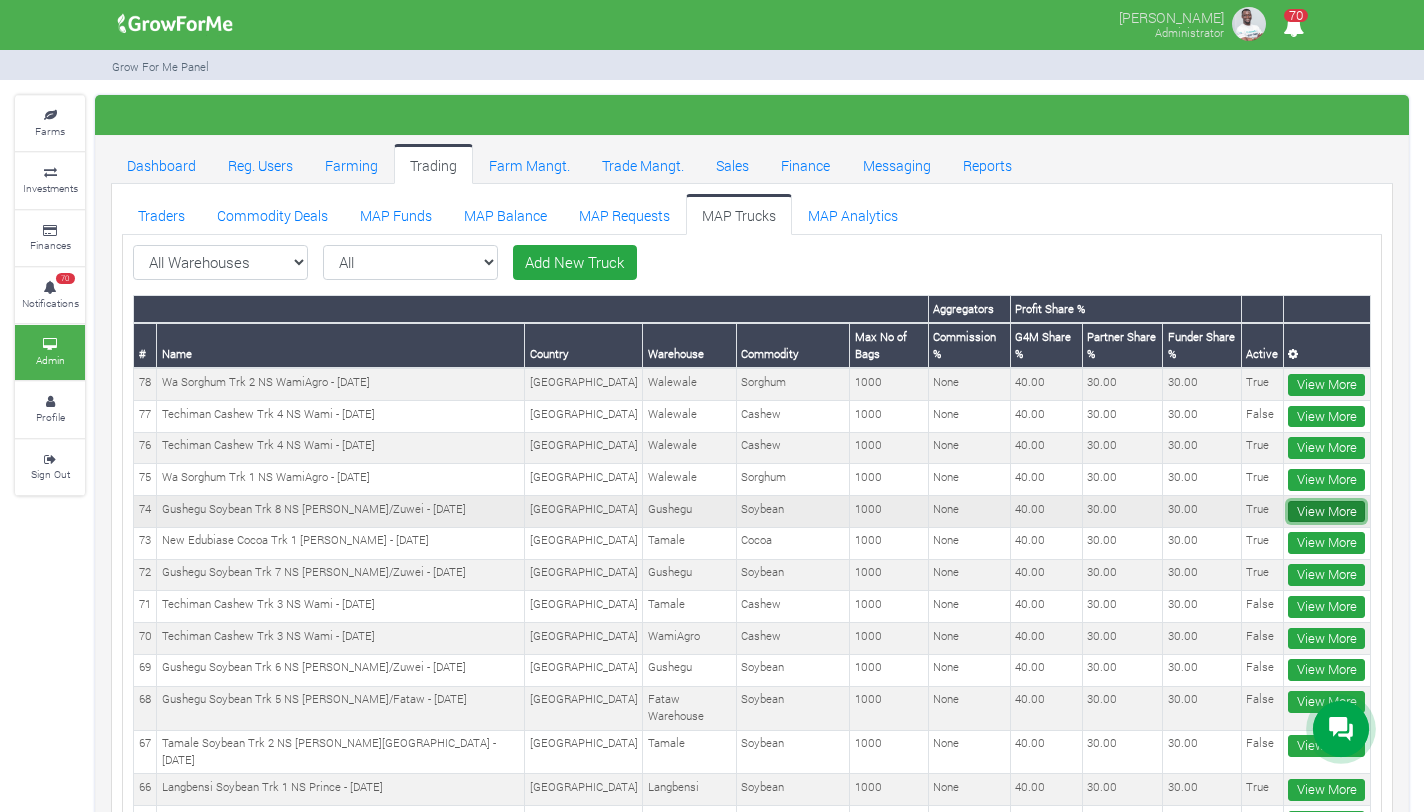 click on "View More" at bounding box center (1326, 512) 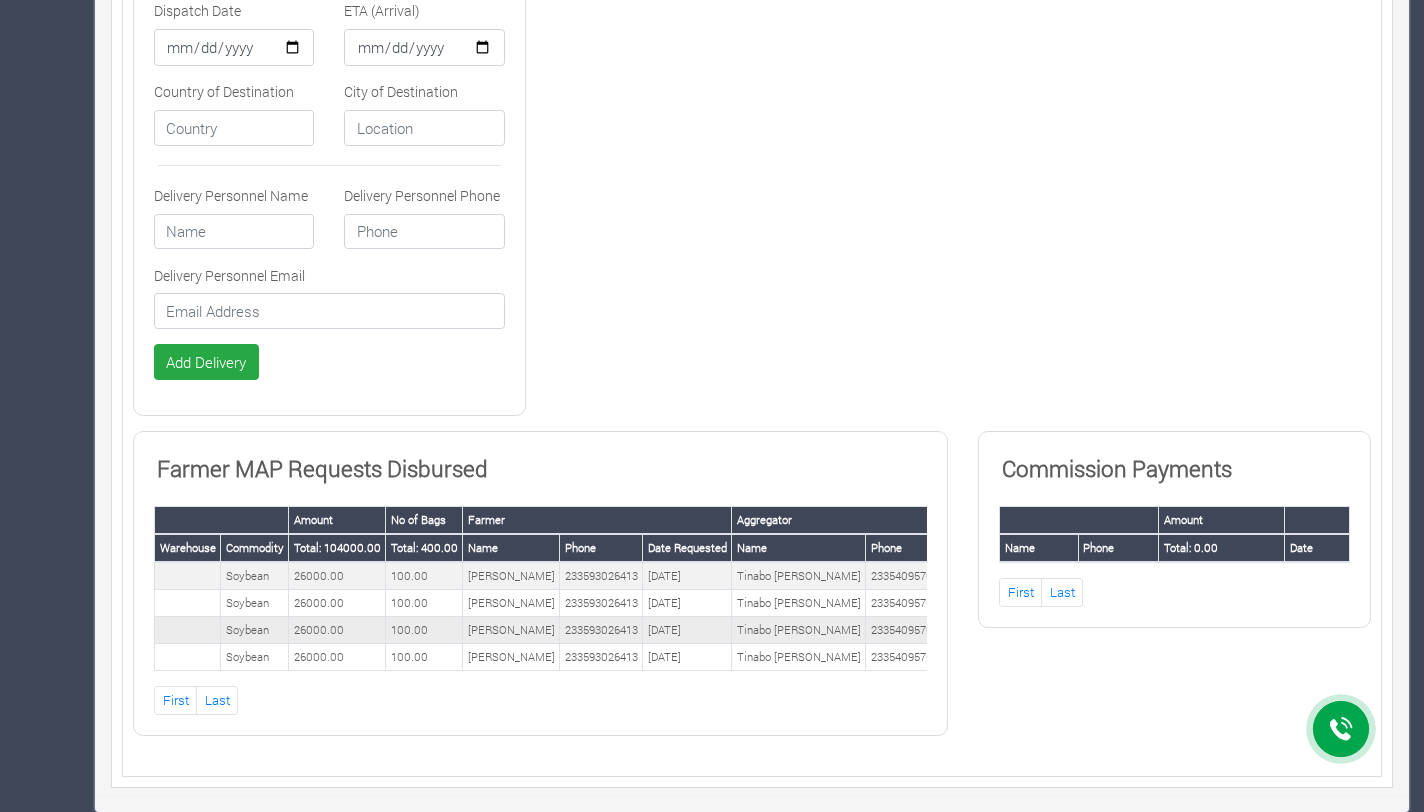 scroll, scrollTop: 1300, scrollLeft: 0, axis: vertical 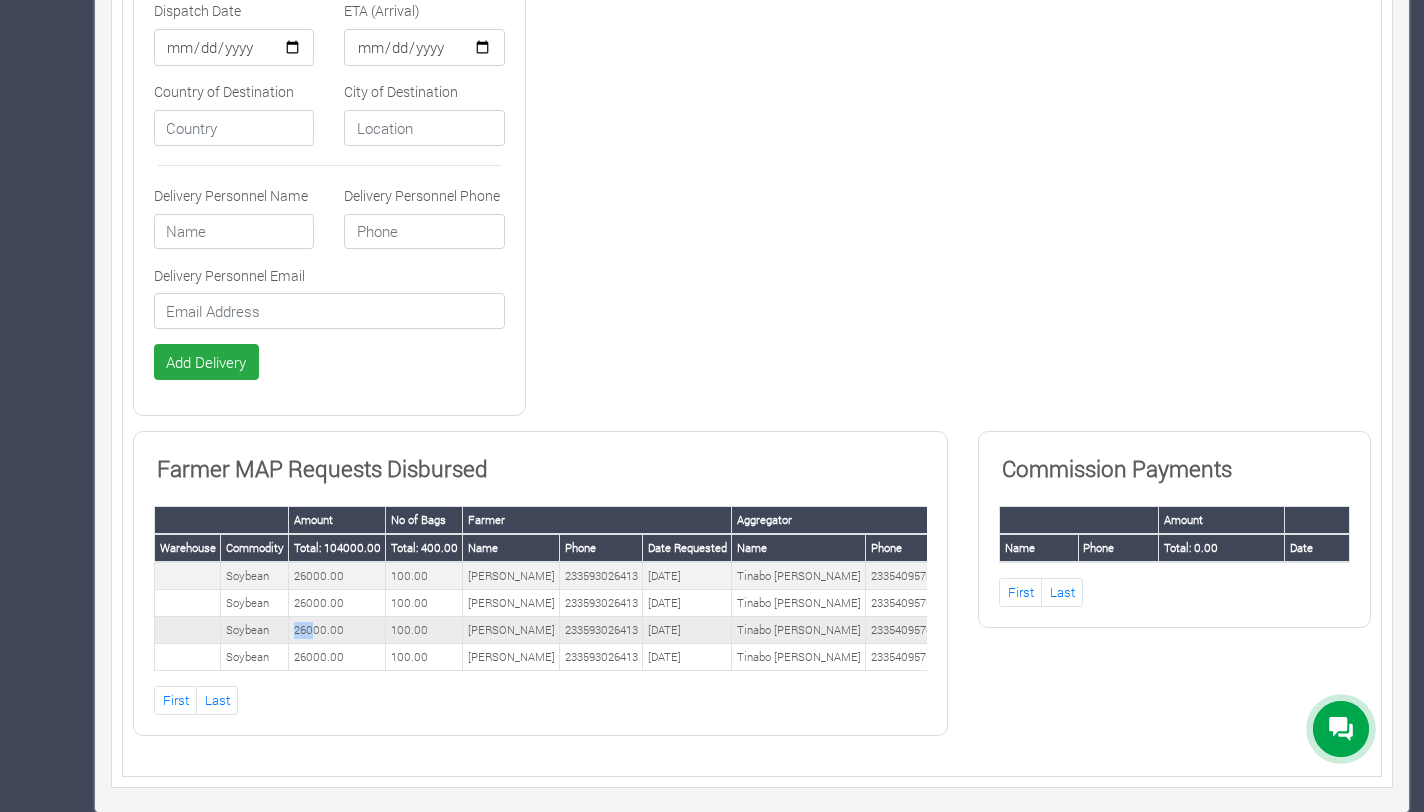 drag, startPoint x: 313, startPoint y: 619, endPoint x: 295, endPoint y: 619, distance: 18 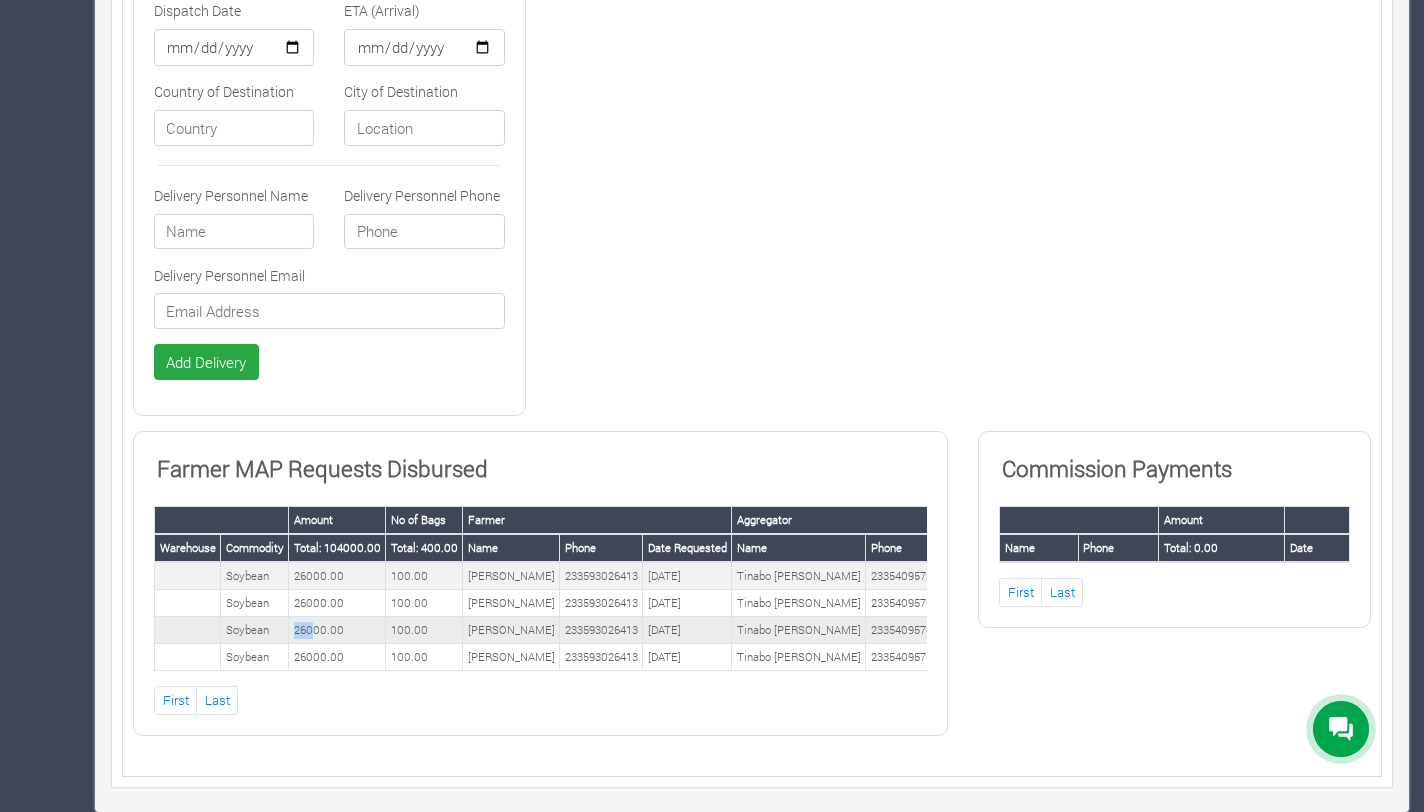 click on "26000.00" at bounding box center (337, 630) 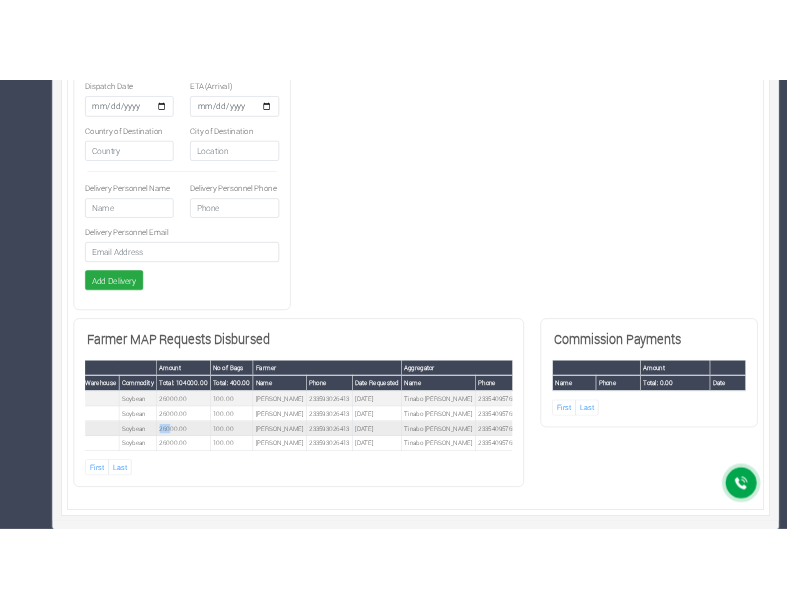 scroll, scrollTop: 0, scrollLeft: 0, axis: both 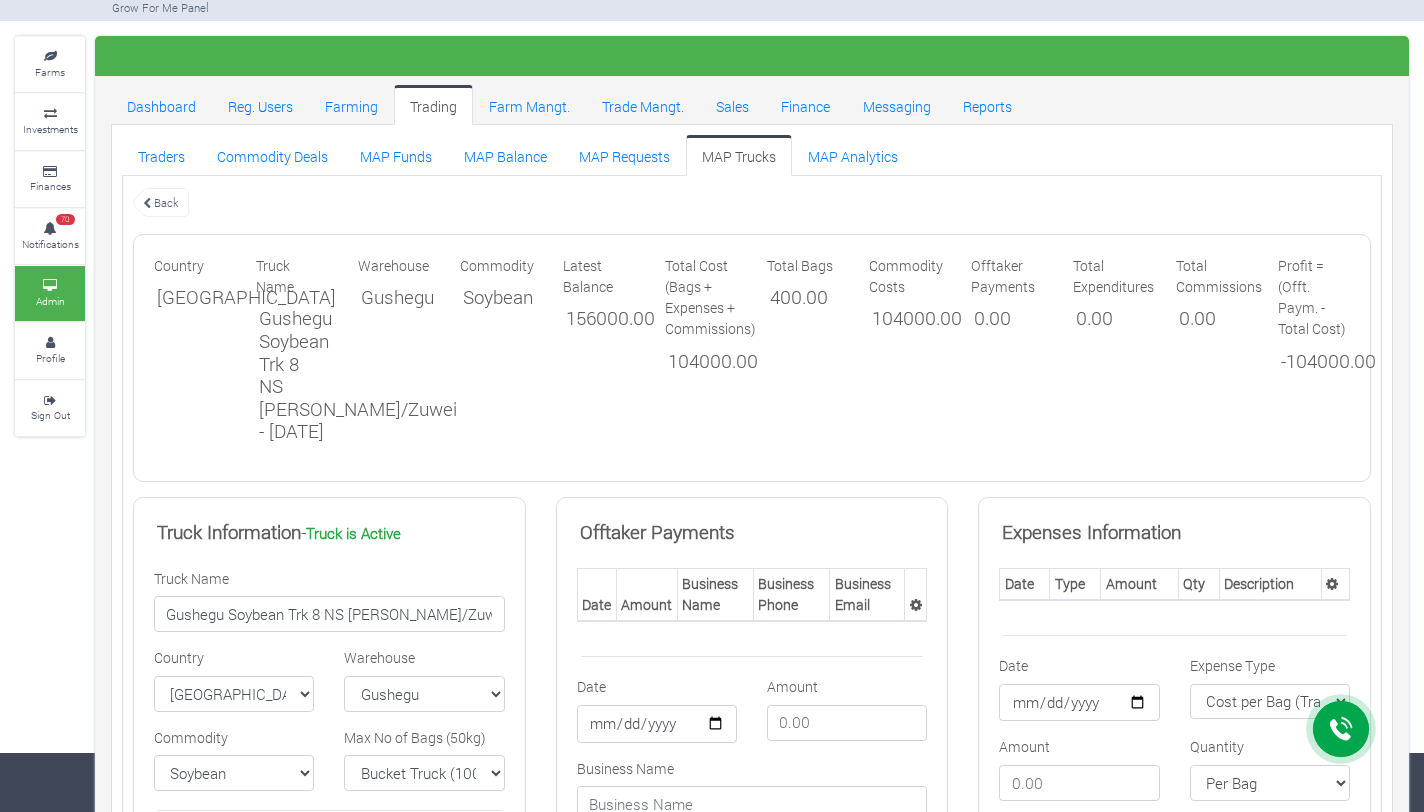 click on "Back" at bounding box center (161, 202) 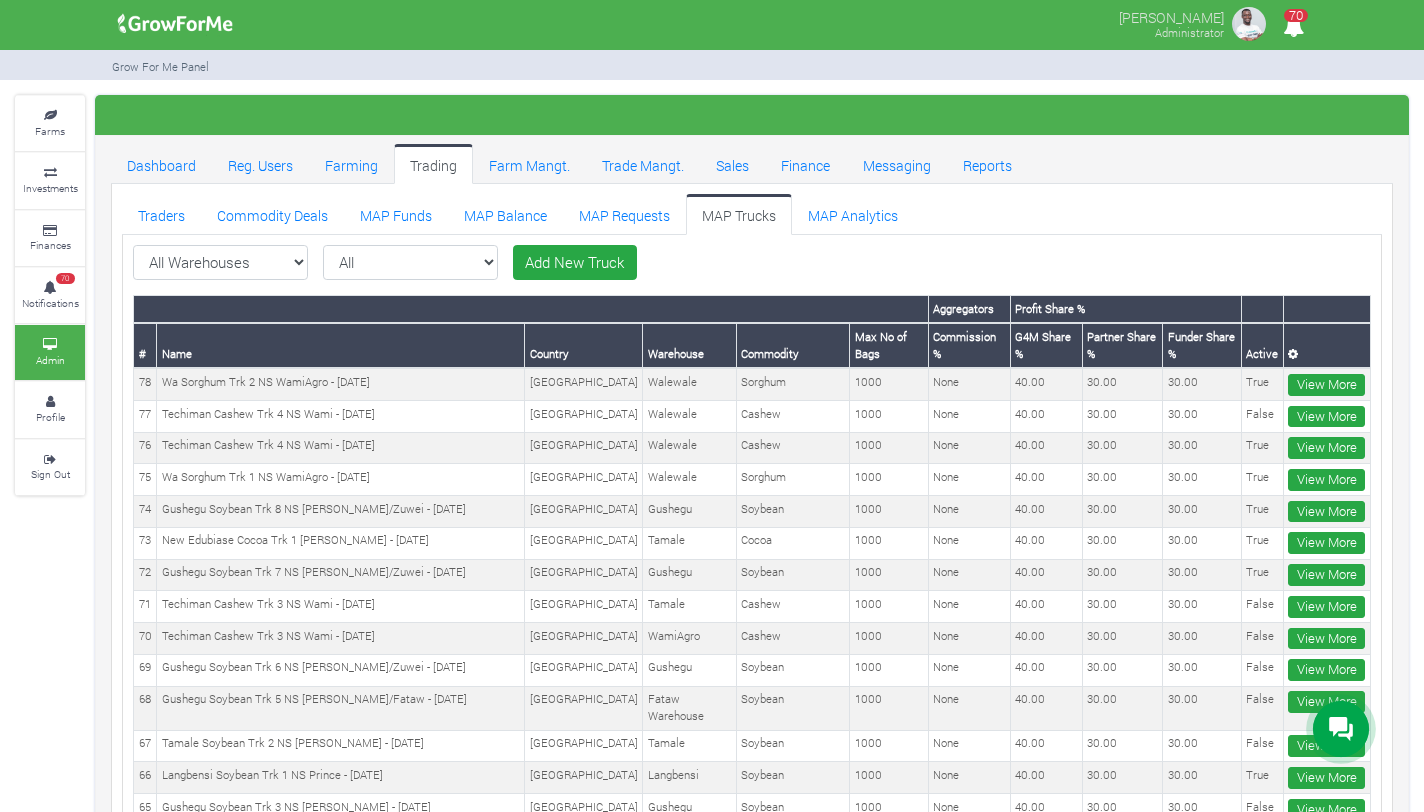 scroll, scrollTop: 0, scrollLeft: 0, axis: both 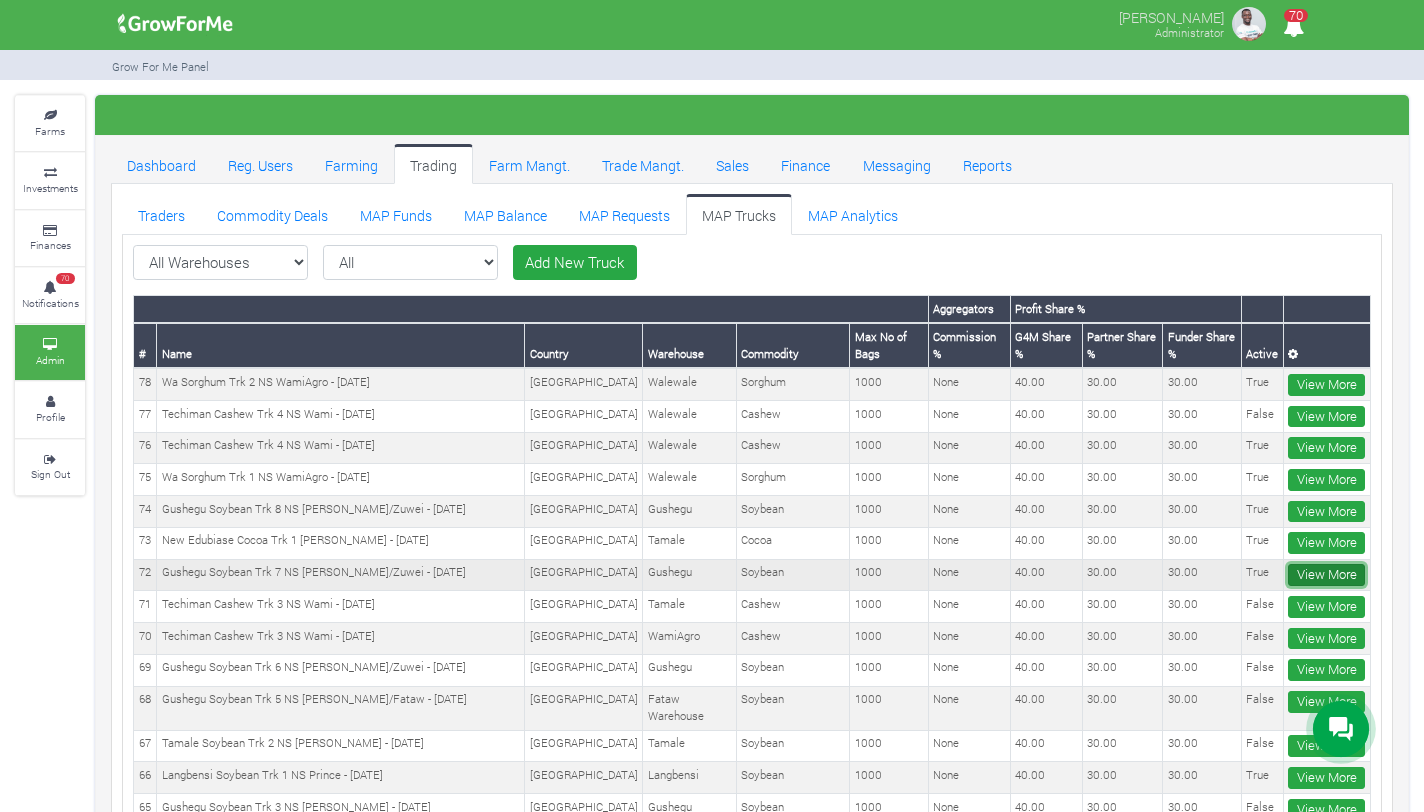 click on "View More" at bounding box center (1326, 575) 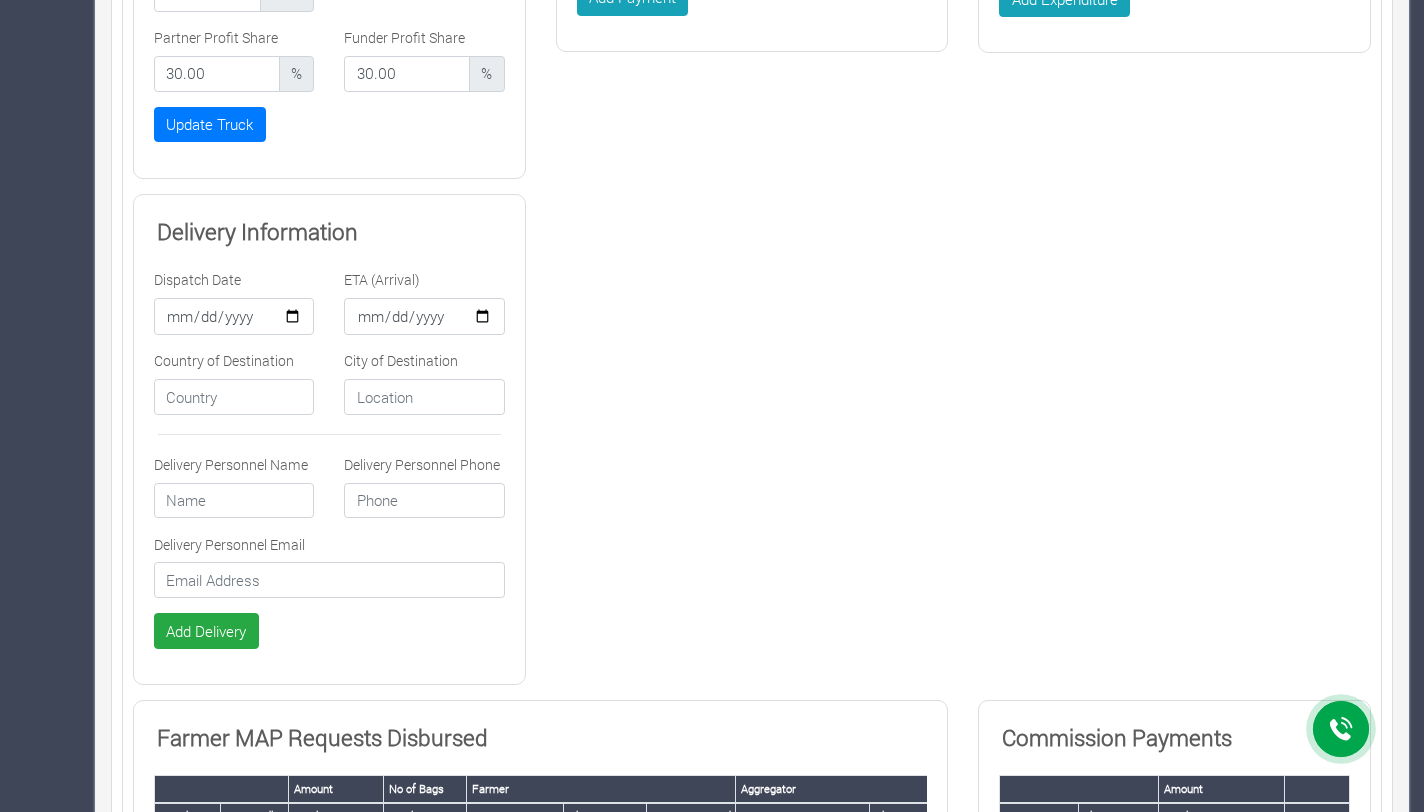 scroll, scrollTop: 1381, scrollLeft: 0, axis: vertical 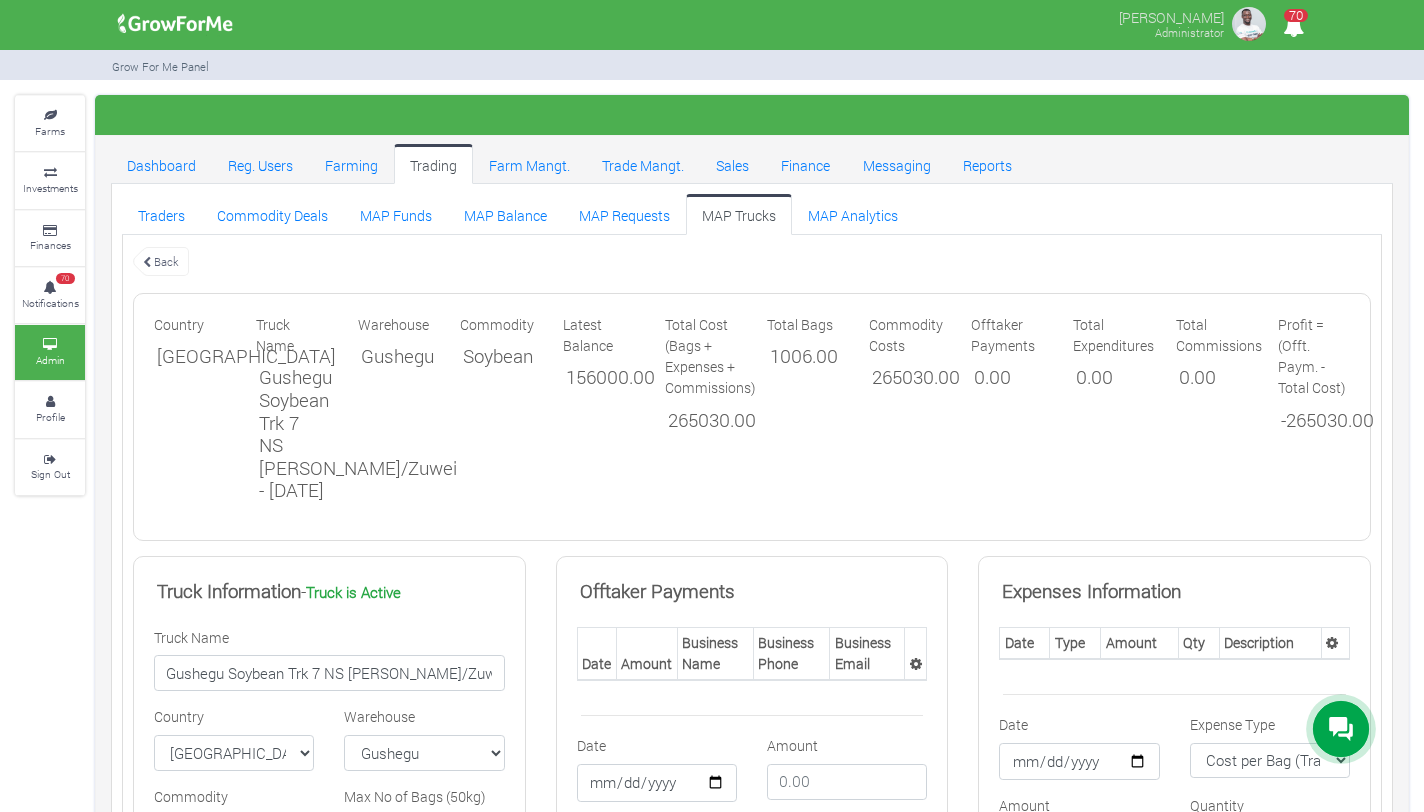click on "Back" at bounding box center (752, 261) 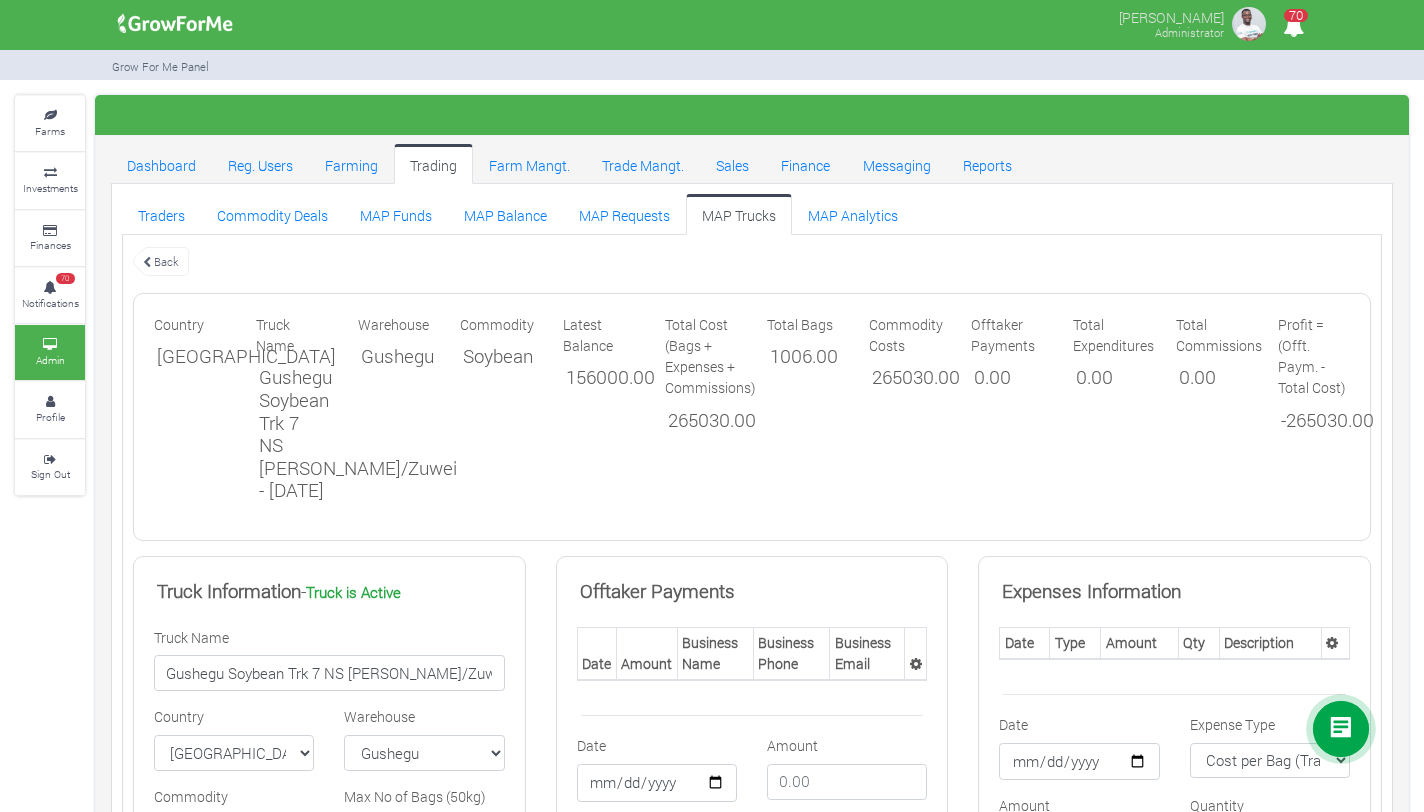 click on "Back" at bounding box center (161, 261) 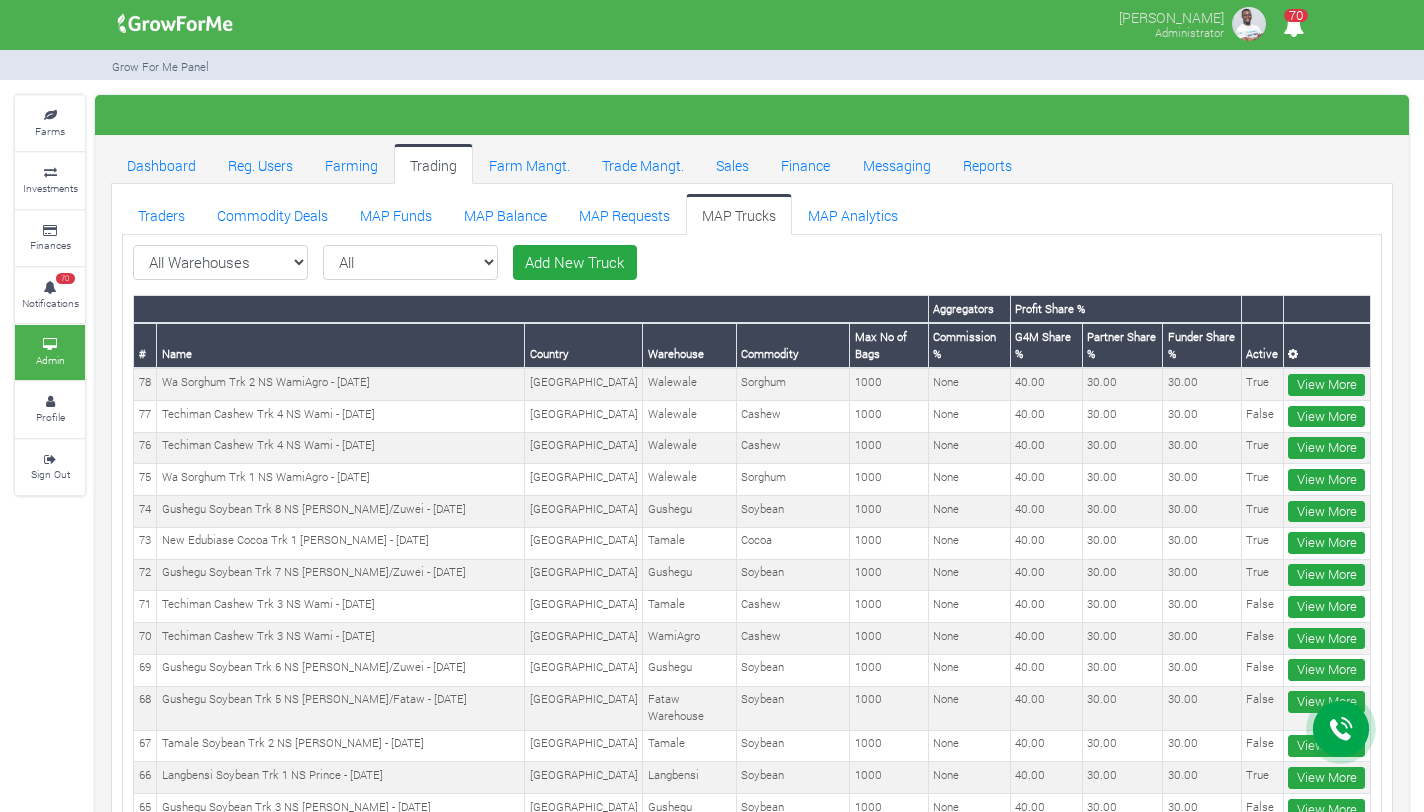 scroll, scrollTop: 0, scrollLeft: 0, axis: both 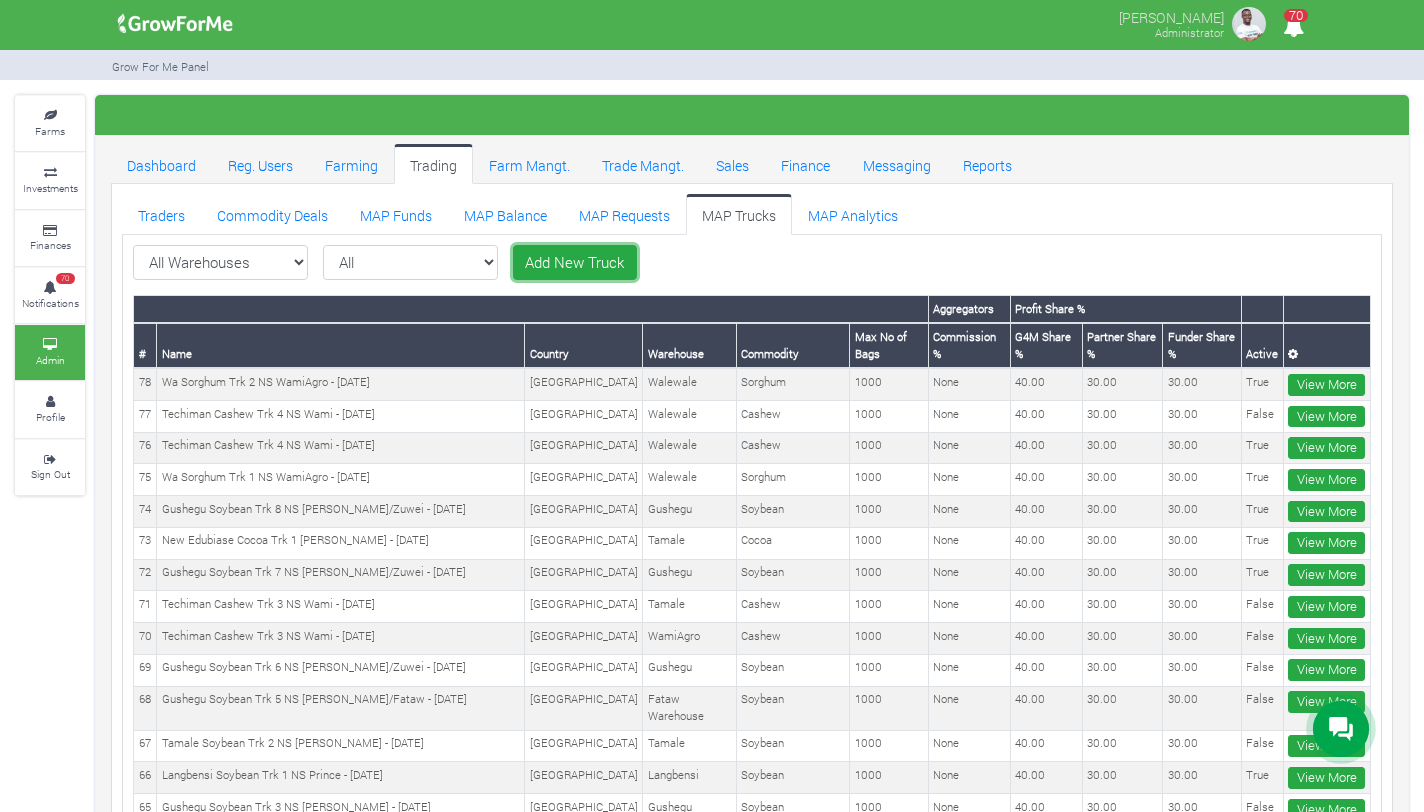click on "Add New Truck" at bounding box center [575, 263] 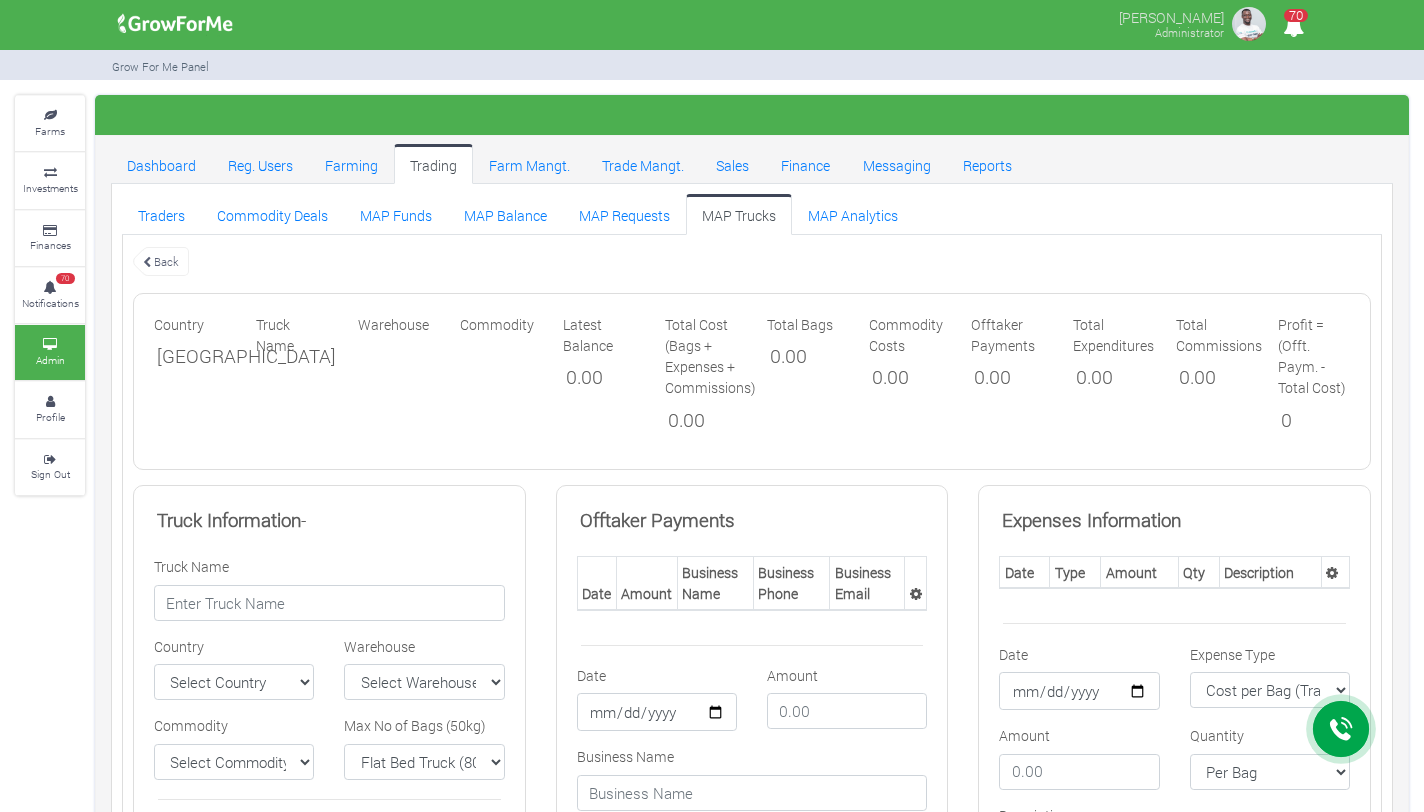 scroll, scrollTop: 0, scrollLeft: 0, axis: both 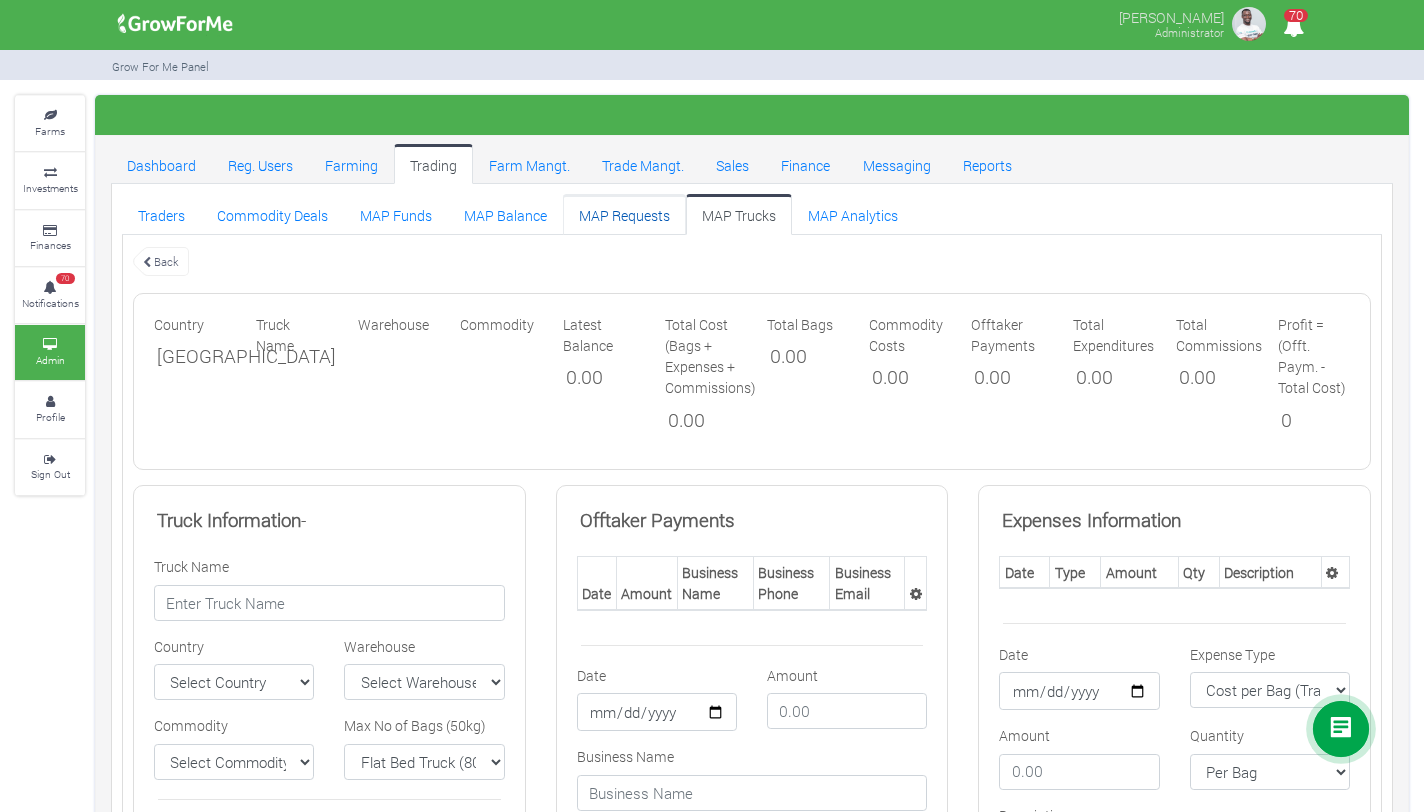 click on "MAP Requests" at bounding box center (624, 214) 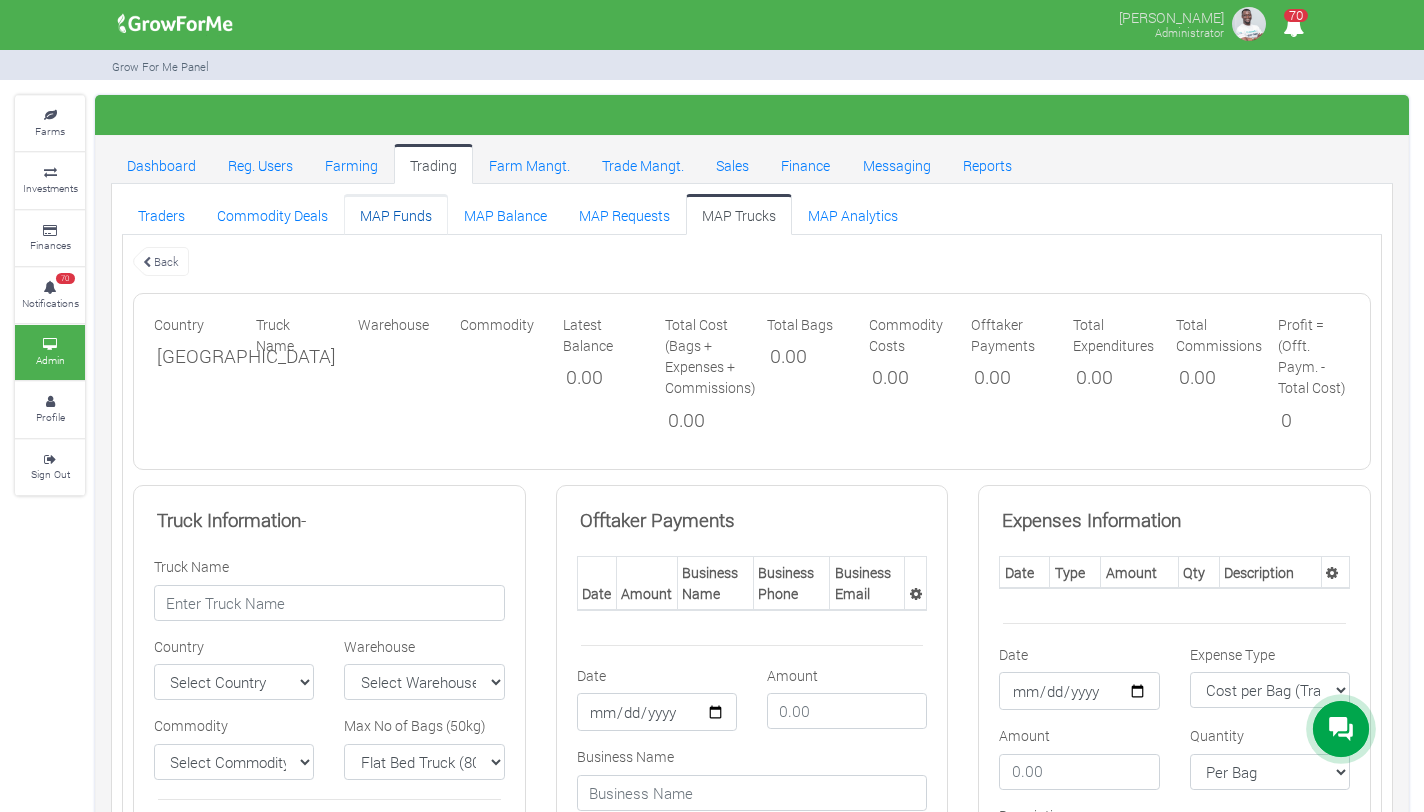 click on "MAP Funds" at bounding box center [396, 214] 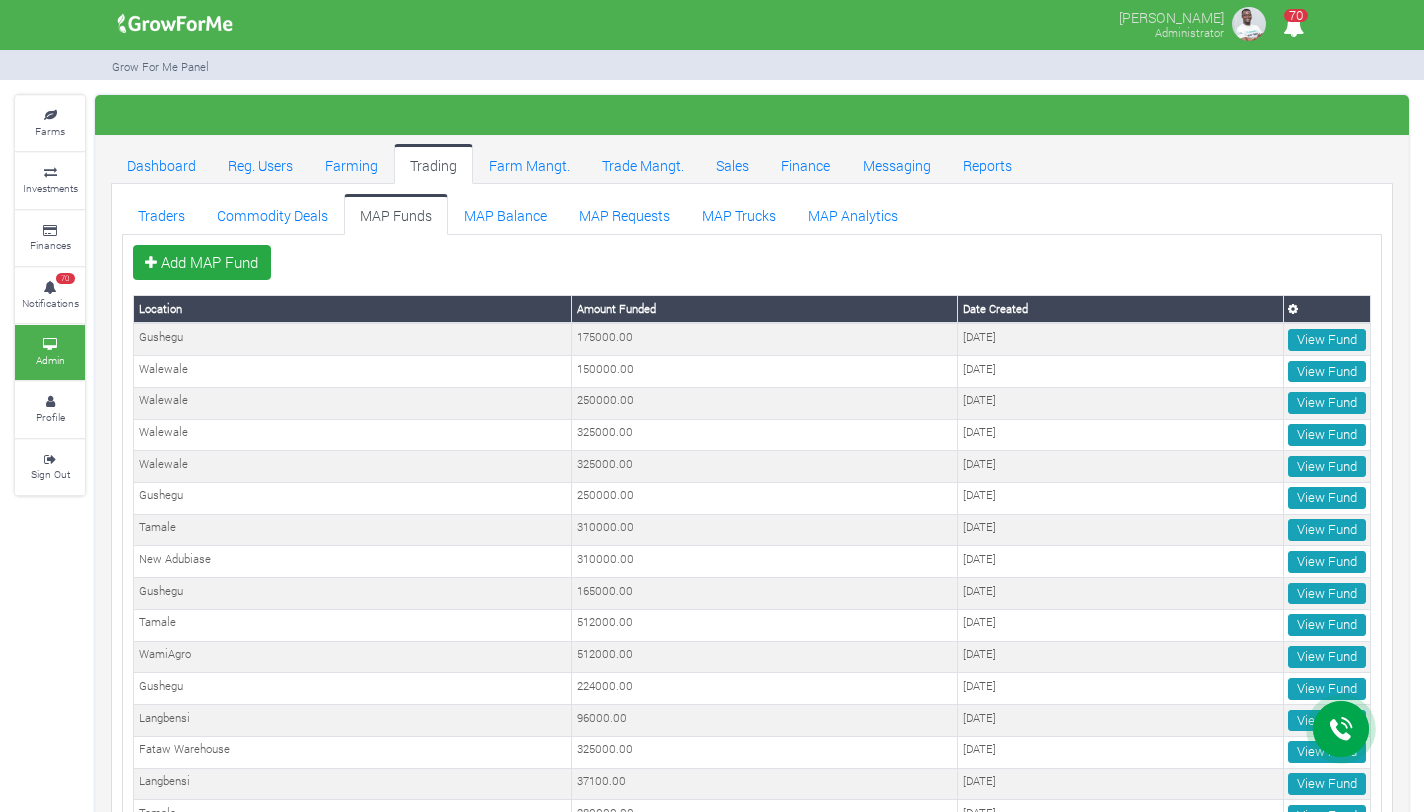 scroll, scrollTop: 0, scrollLeft: 0, axis: both 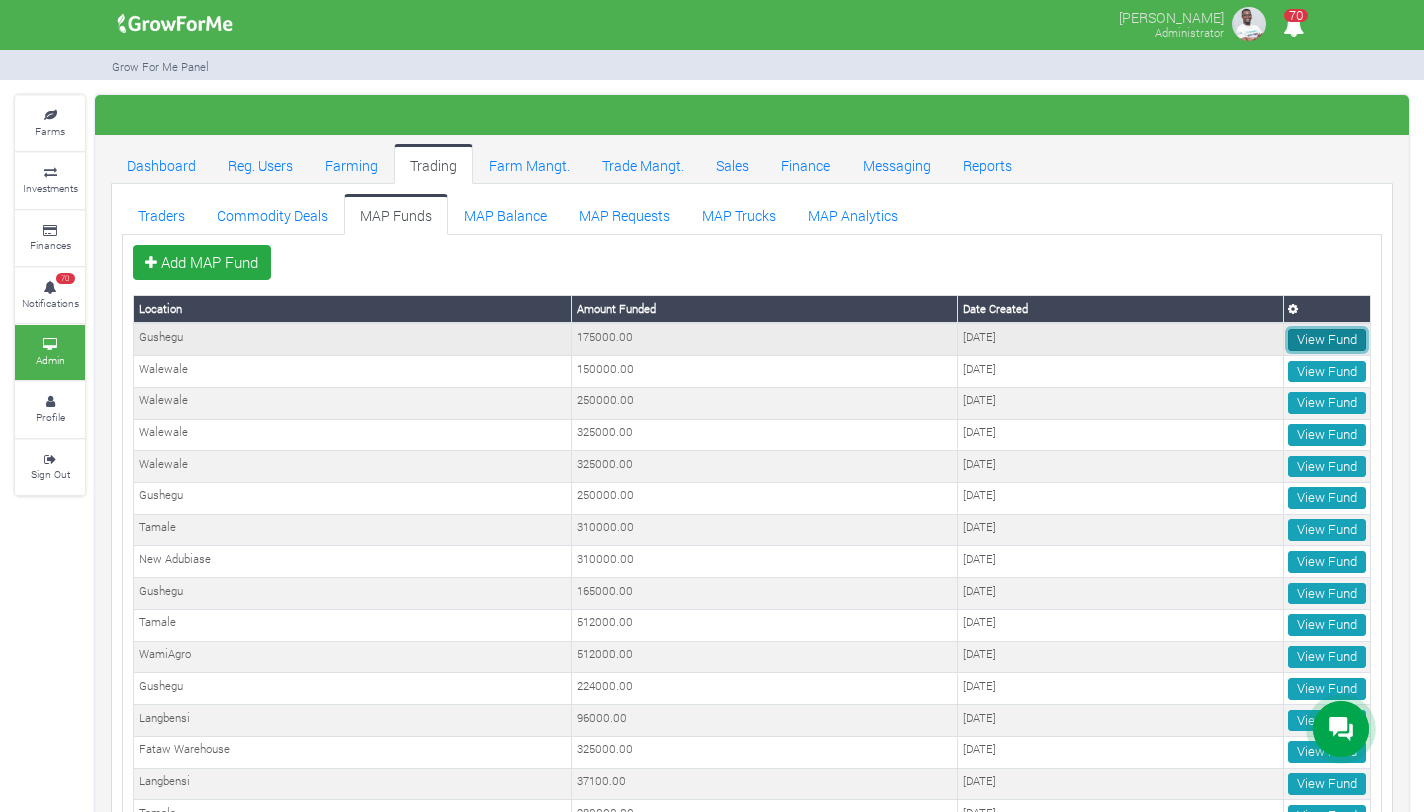 click on "View Fund" at bounding box center (1326, 340) 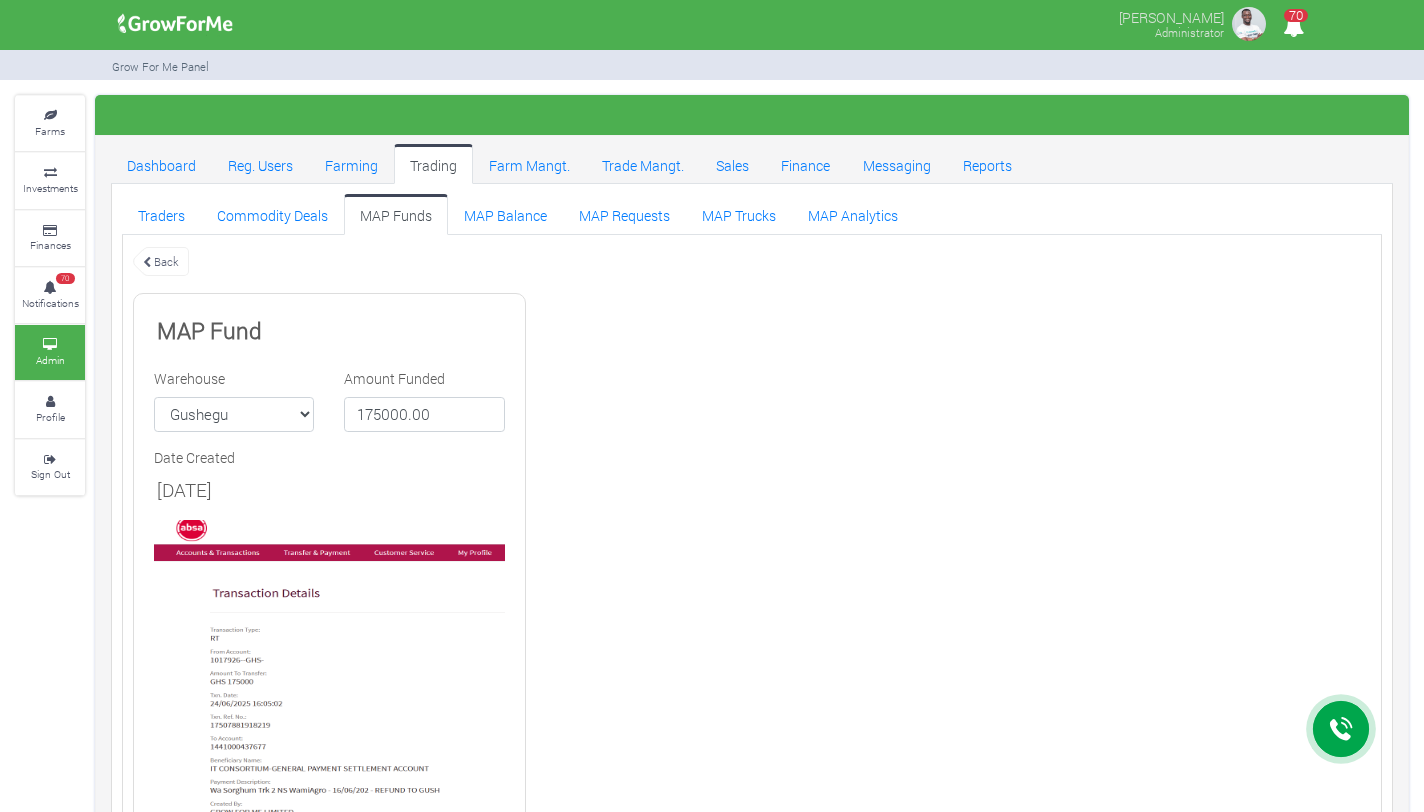 scroll, scrollTop: 0, scrollLeft: 0, axis: both 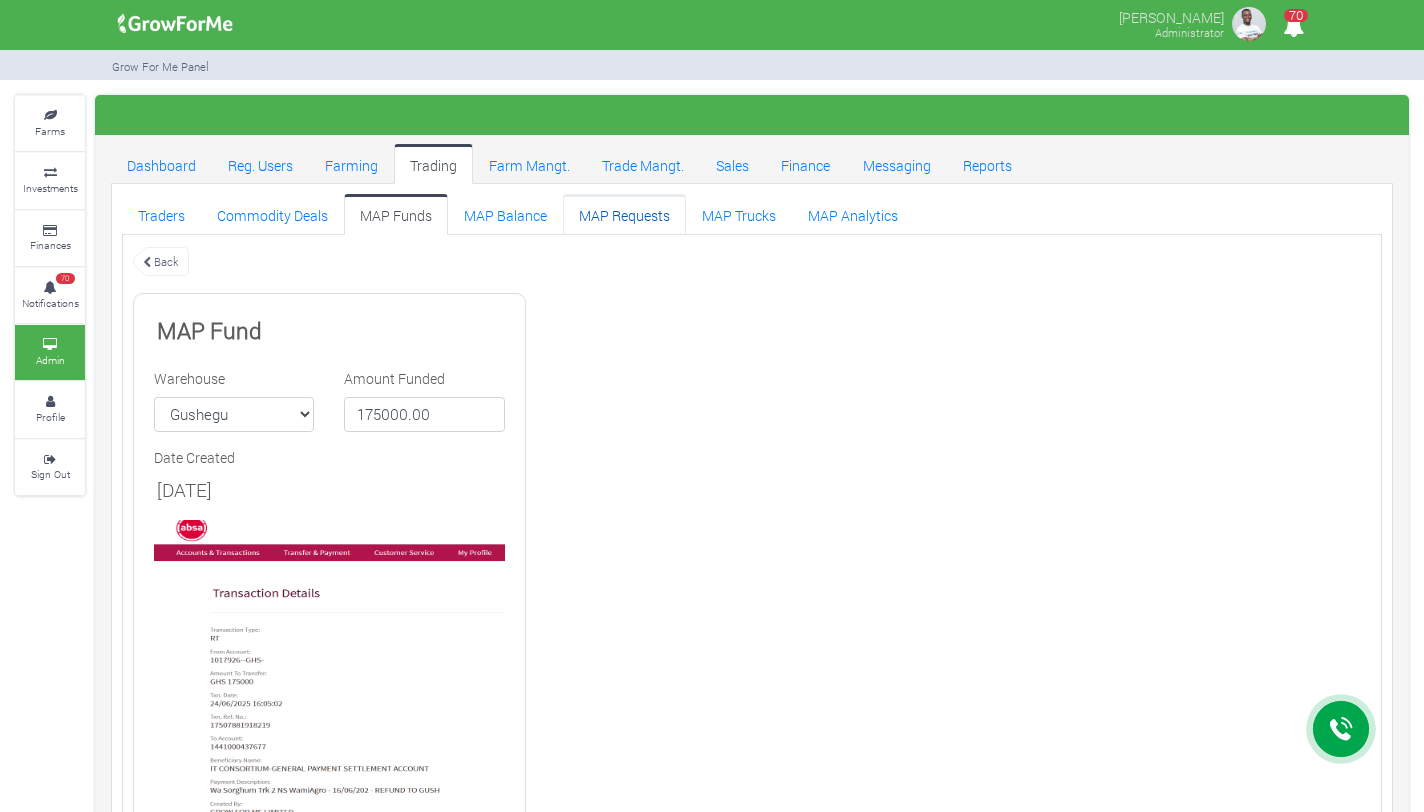click on "MAP Requests" at bounding box center (624, 214) 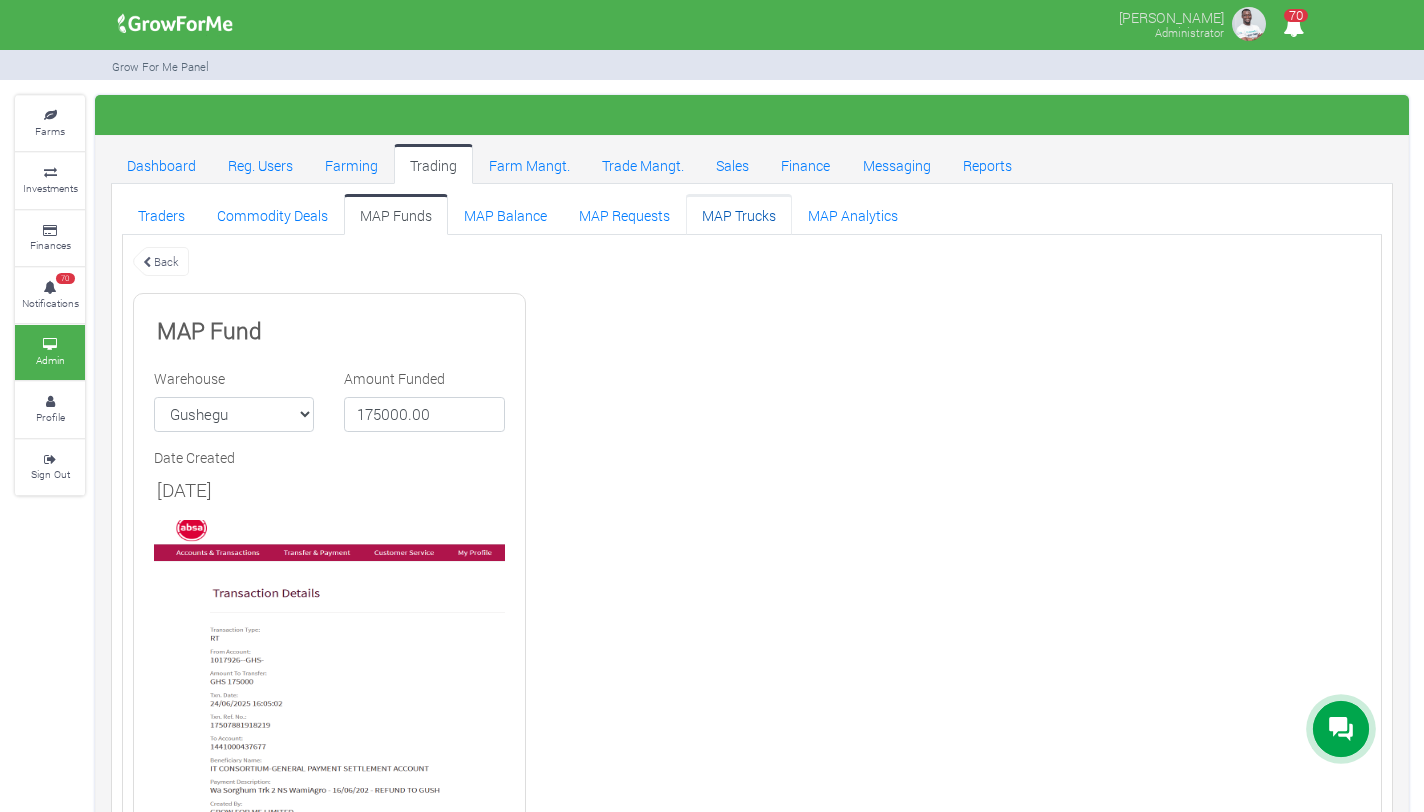 click on "MAP Trucks" at bounding box center [739, 214] 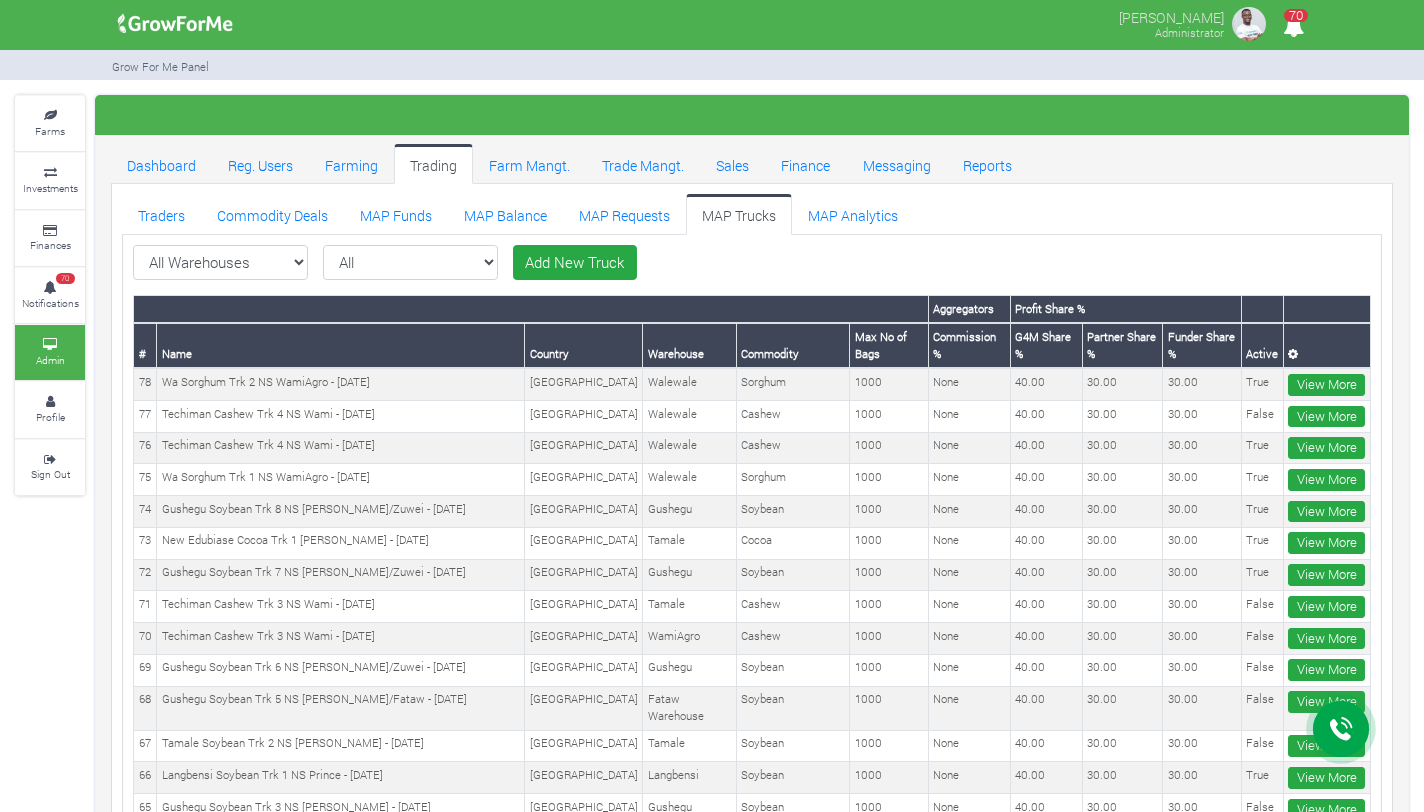 scroll, scrollTop: 0, scrollLeft: 0, axis: both 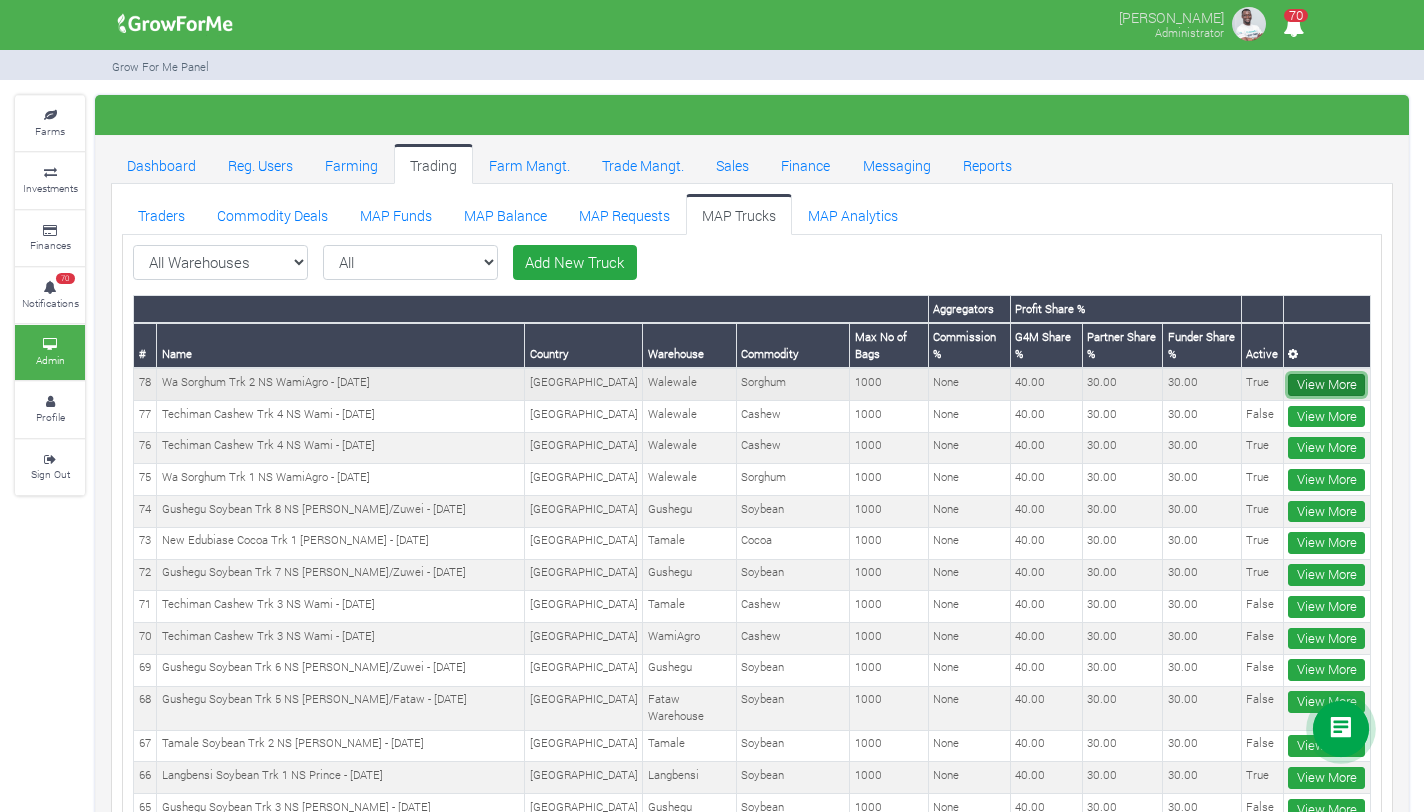click on "View More" at bounding box center (1326, 385) 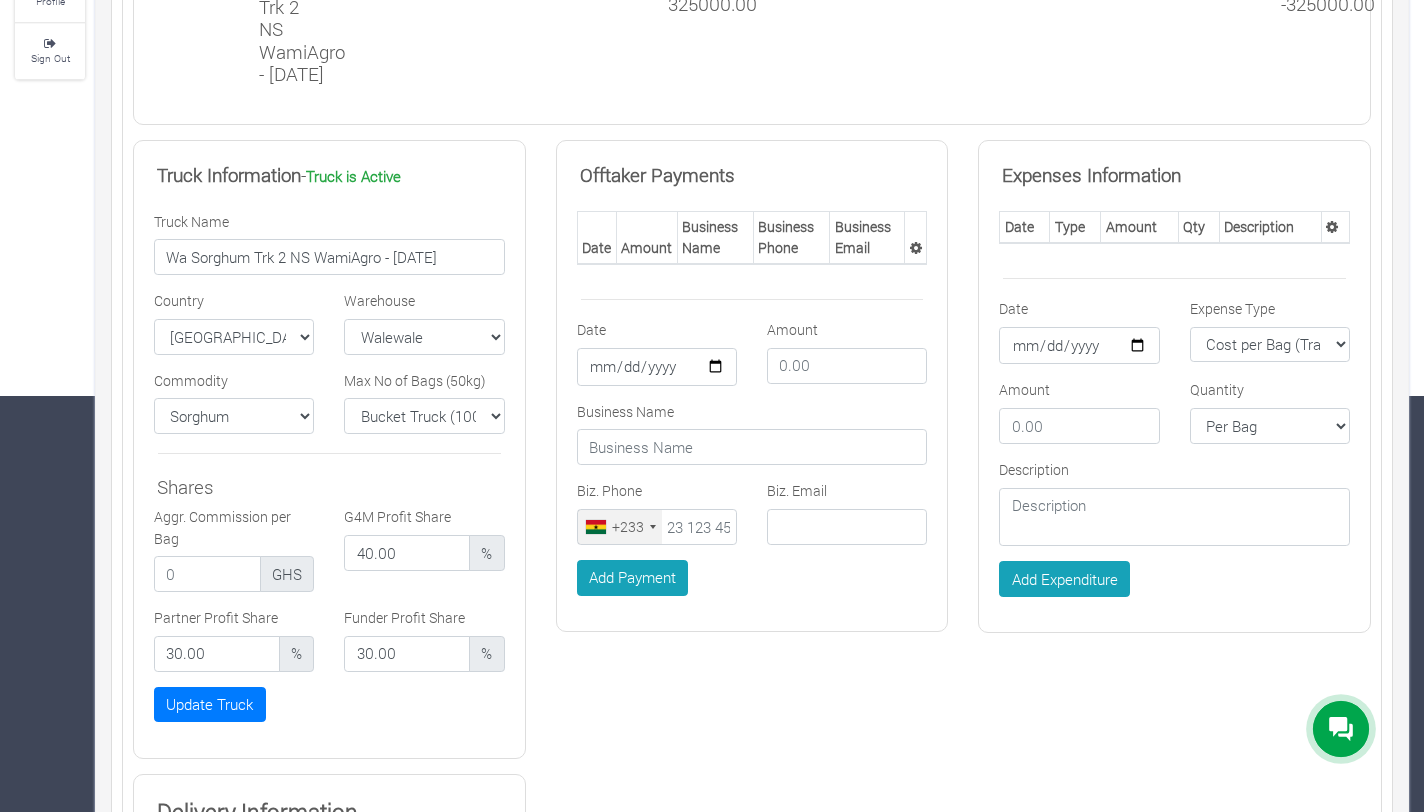 scroll, scrollTop: 442, scrollLeft: 0, axis: vertical 